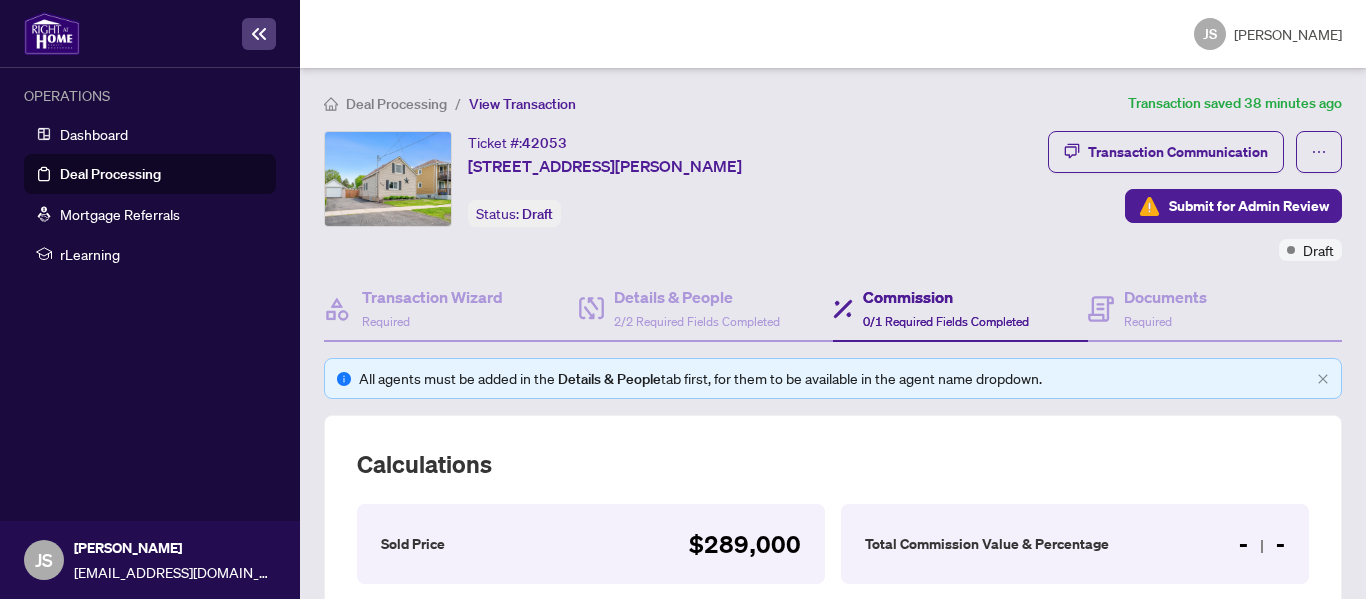 scroll, scrollTop: 0, scrollLeft: 0, axis: both 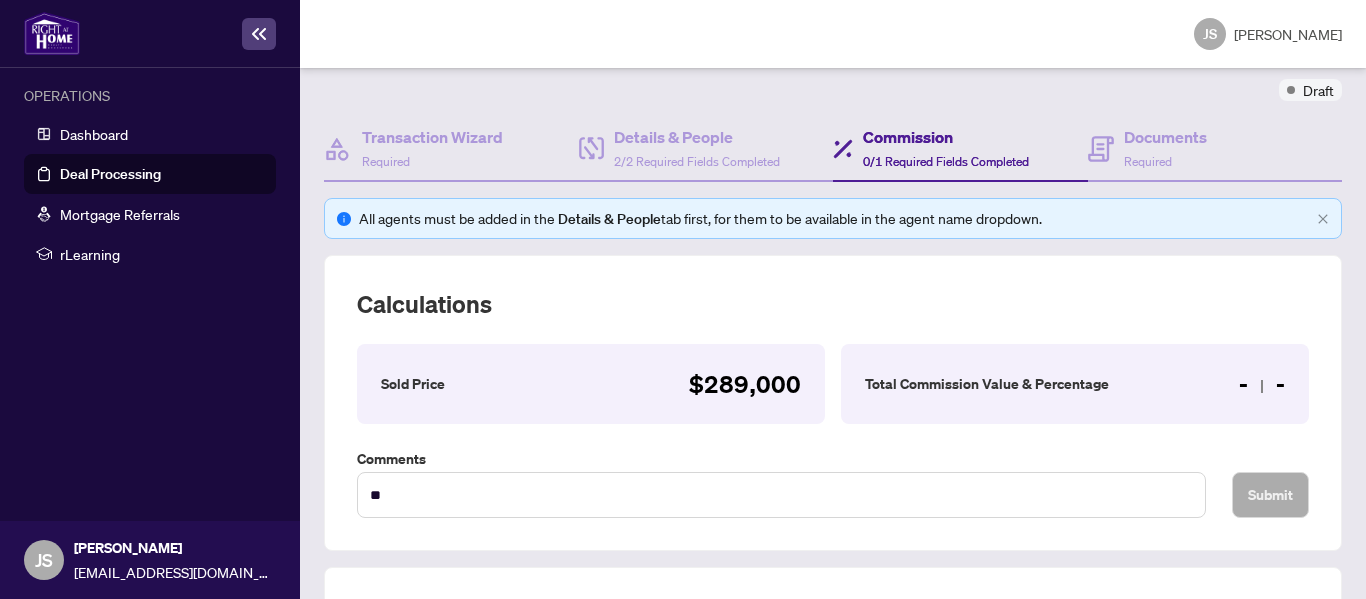 click 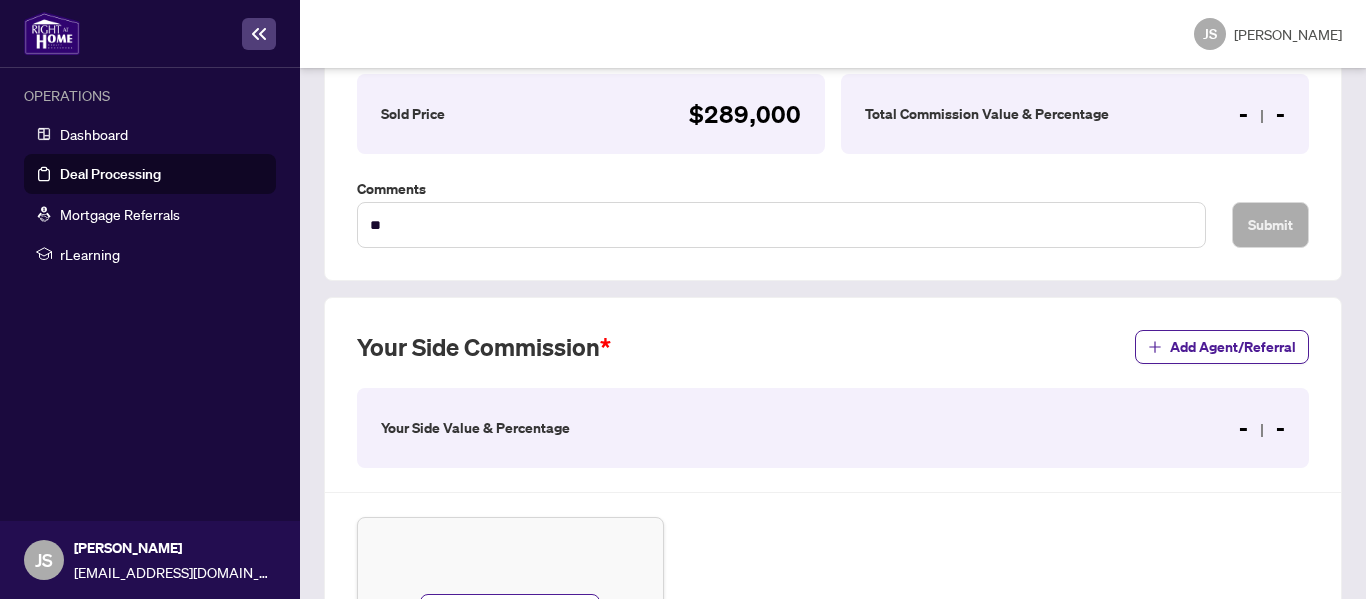 scroll, scrollTop: 460, scrollLeft: 0, axis: vertical 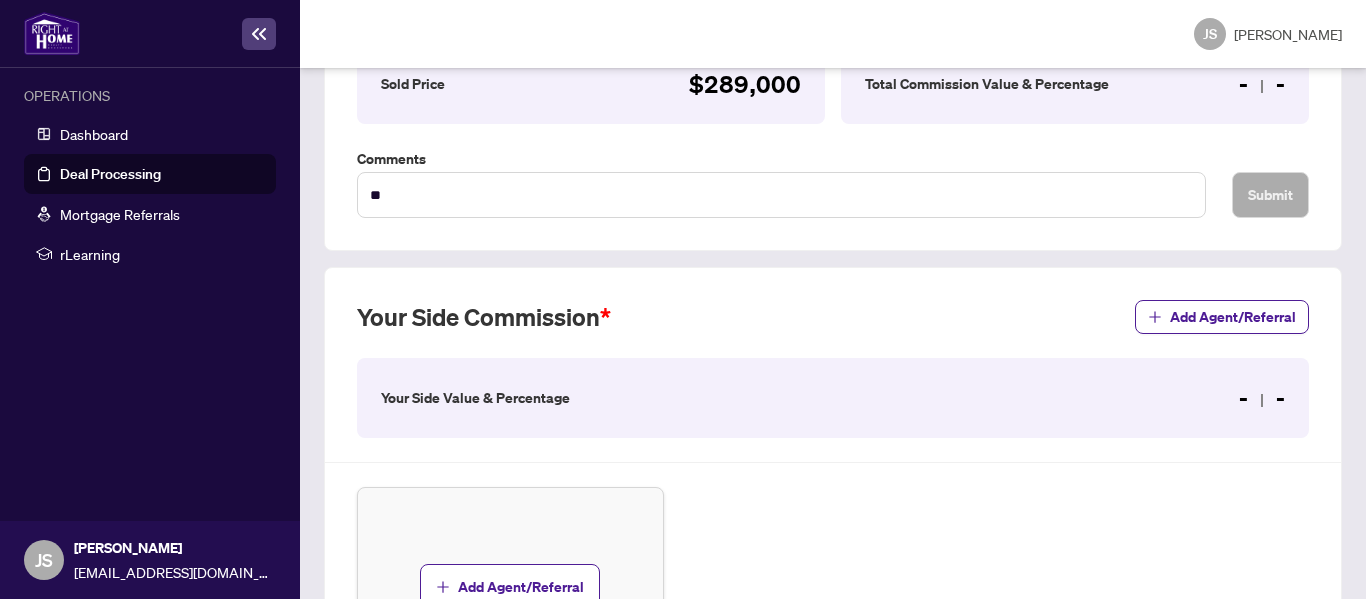 click on "Your Side Value & Percentage" at bounding box center (475, 398) 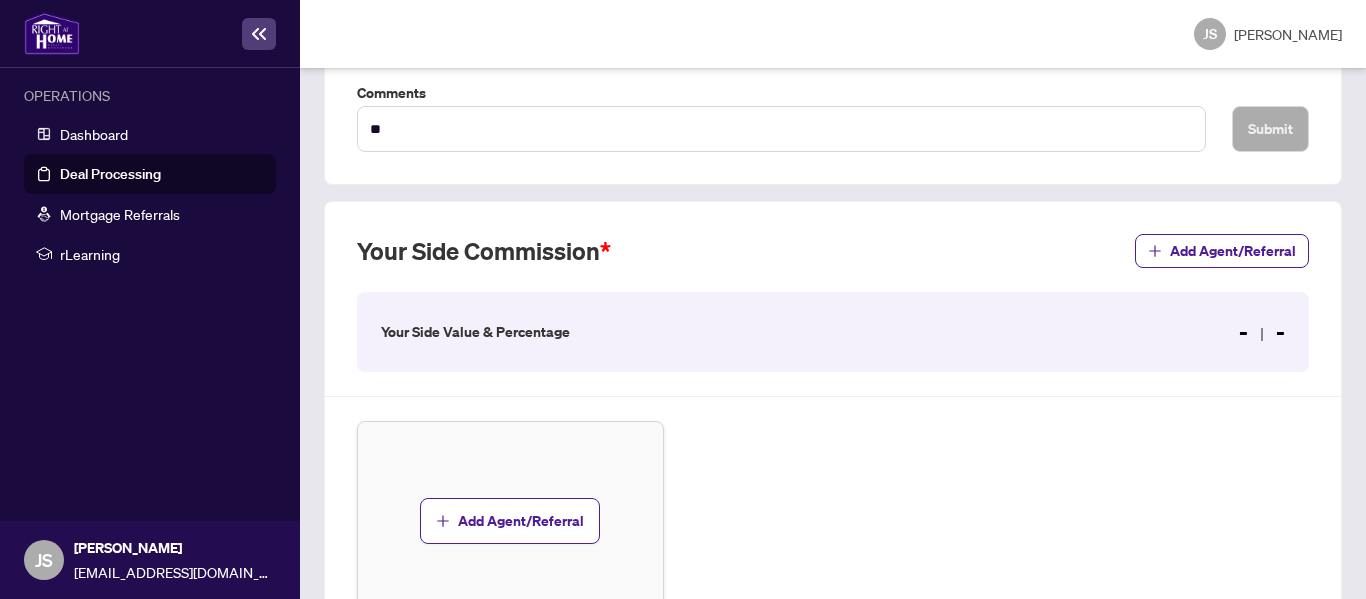 scroll, scrollTop: 560, scrollLeft: 0, axis: vertical 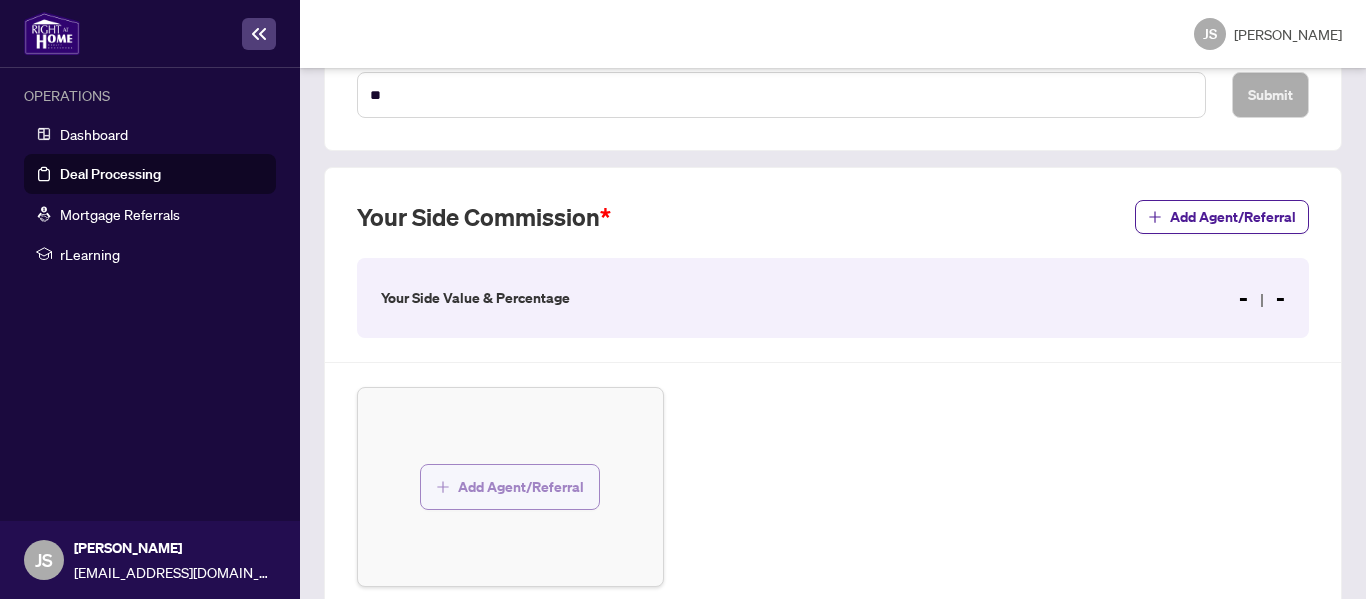 click on "Add Agent/Referral" at bounding box center [521, 487] 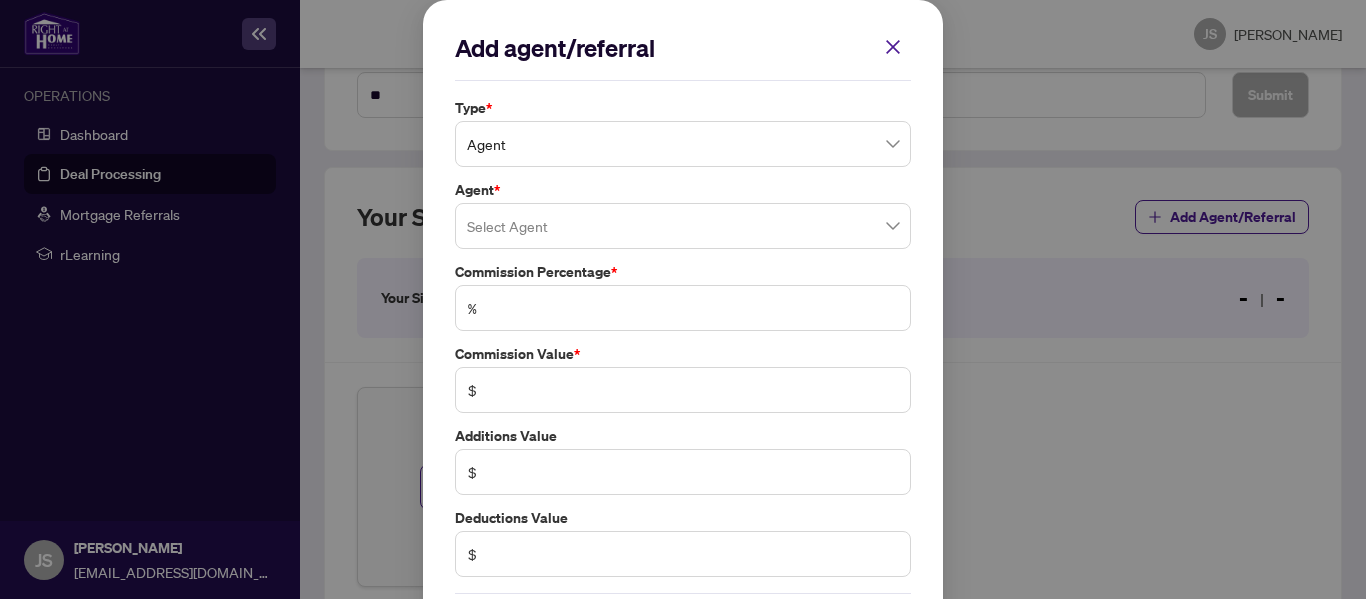 click at bounding box center (683, 226) 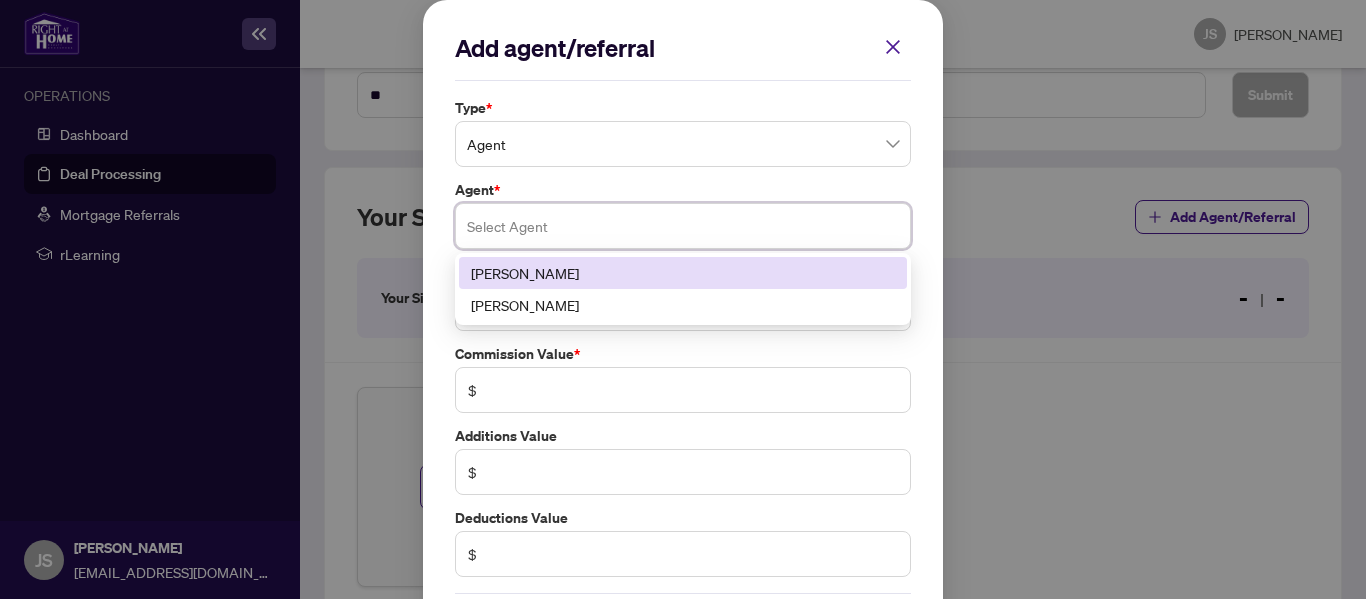 click on "[PERSON_NAME]" at bounding box center (683, 273) 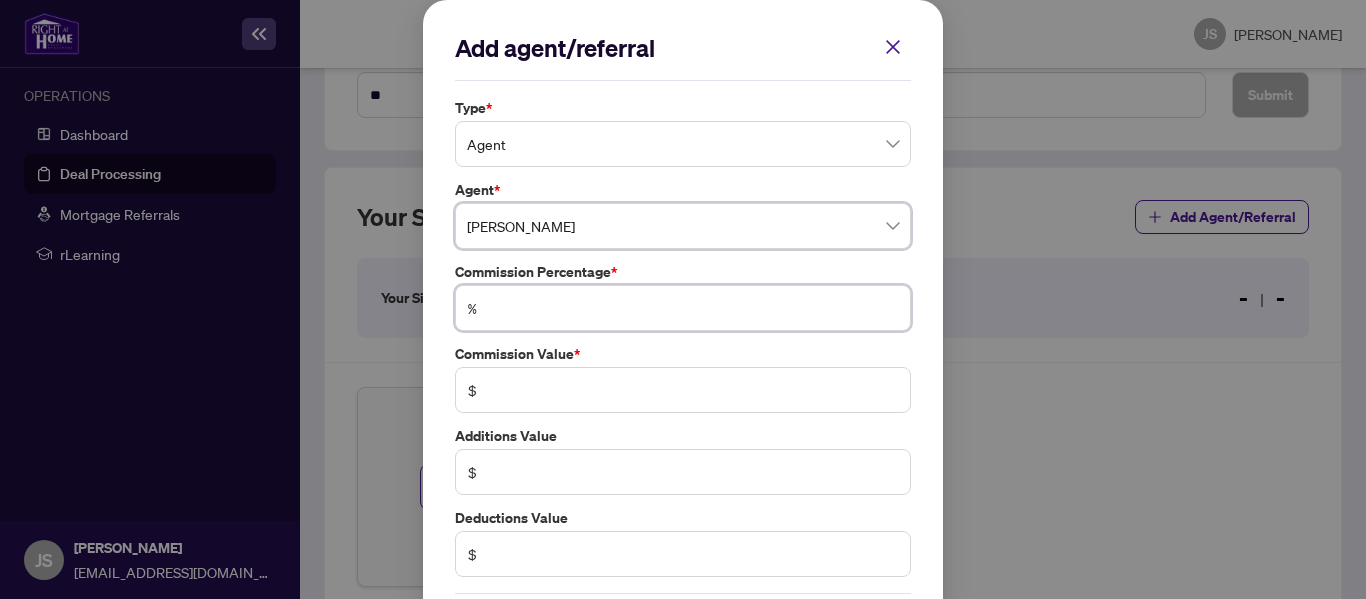click at bounding box center (693, 308) 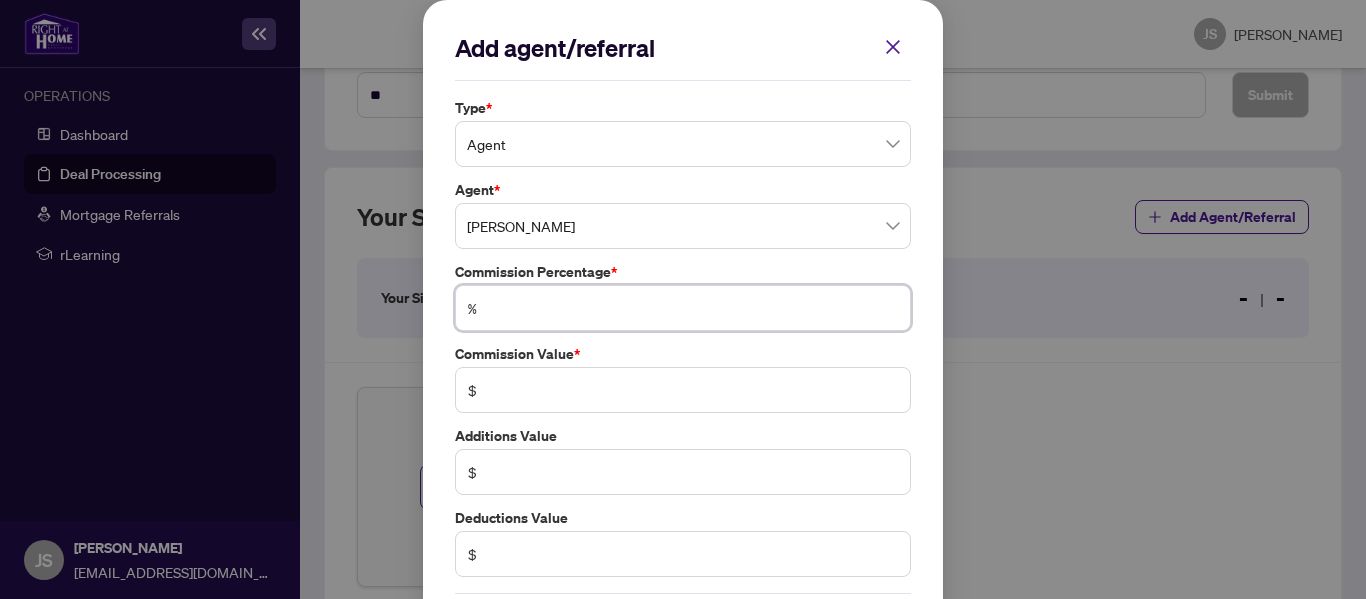 type on "*" 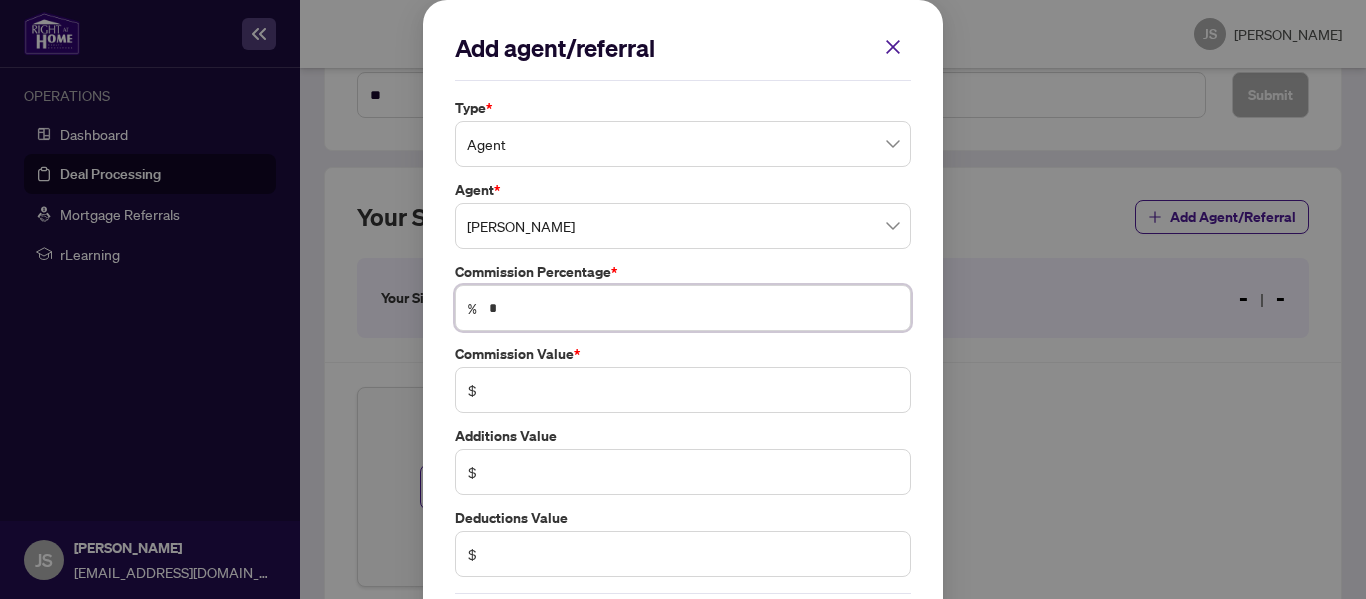 type on "*****" 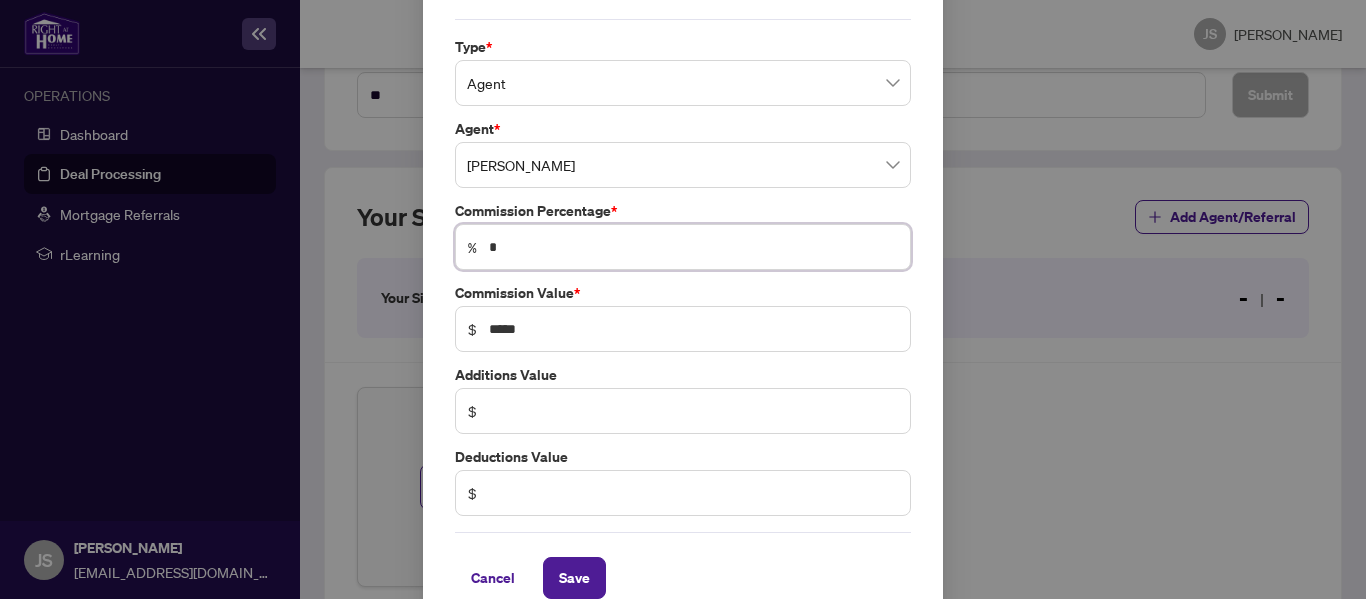 scroll, scrollTop: 93, scrollLeft: 0, axis: vertical 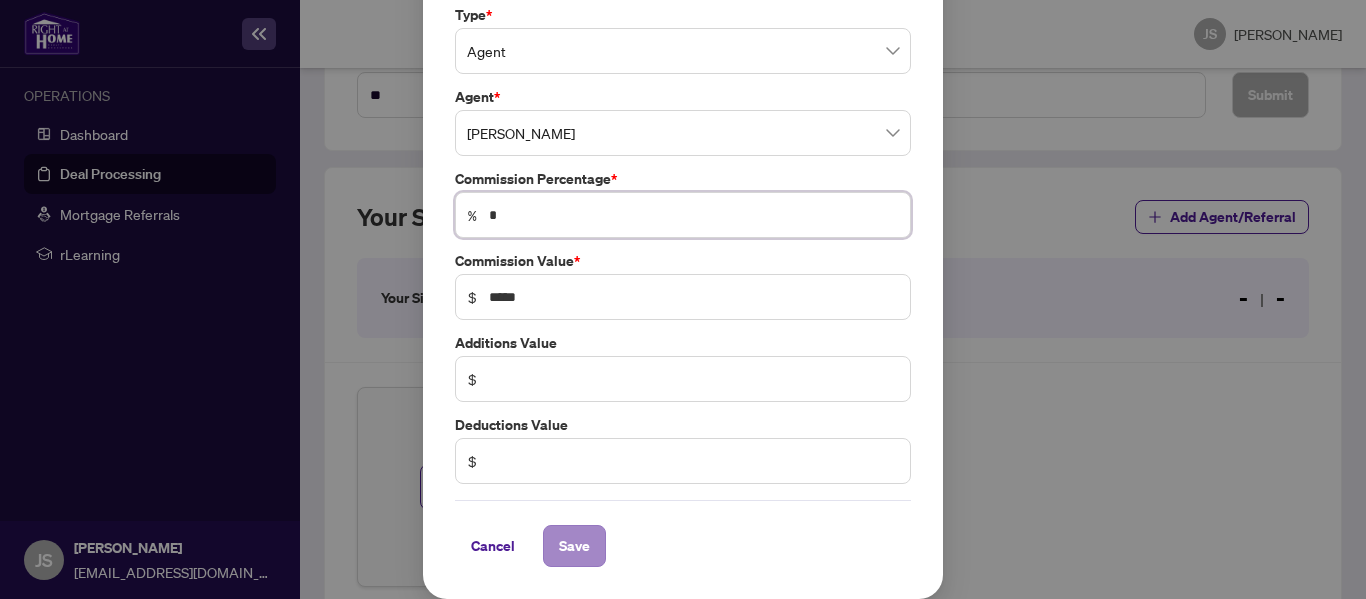 type on "*" 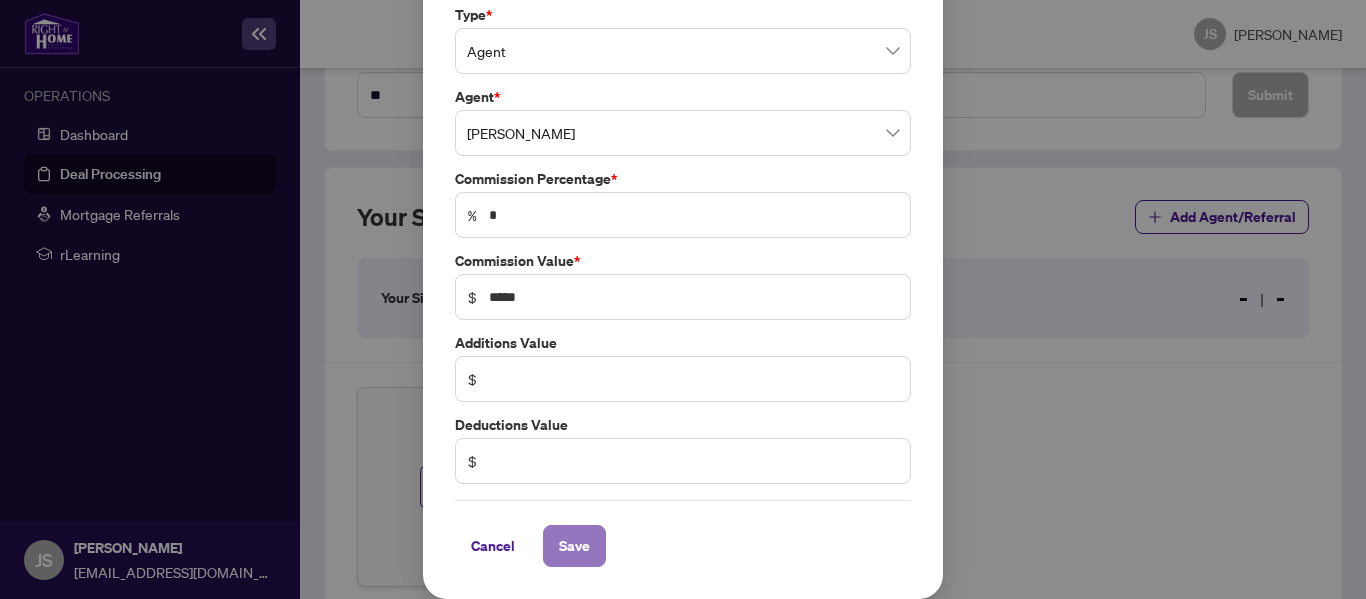 click on "Save" at bounding box center (574, 546) 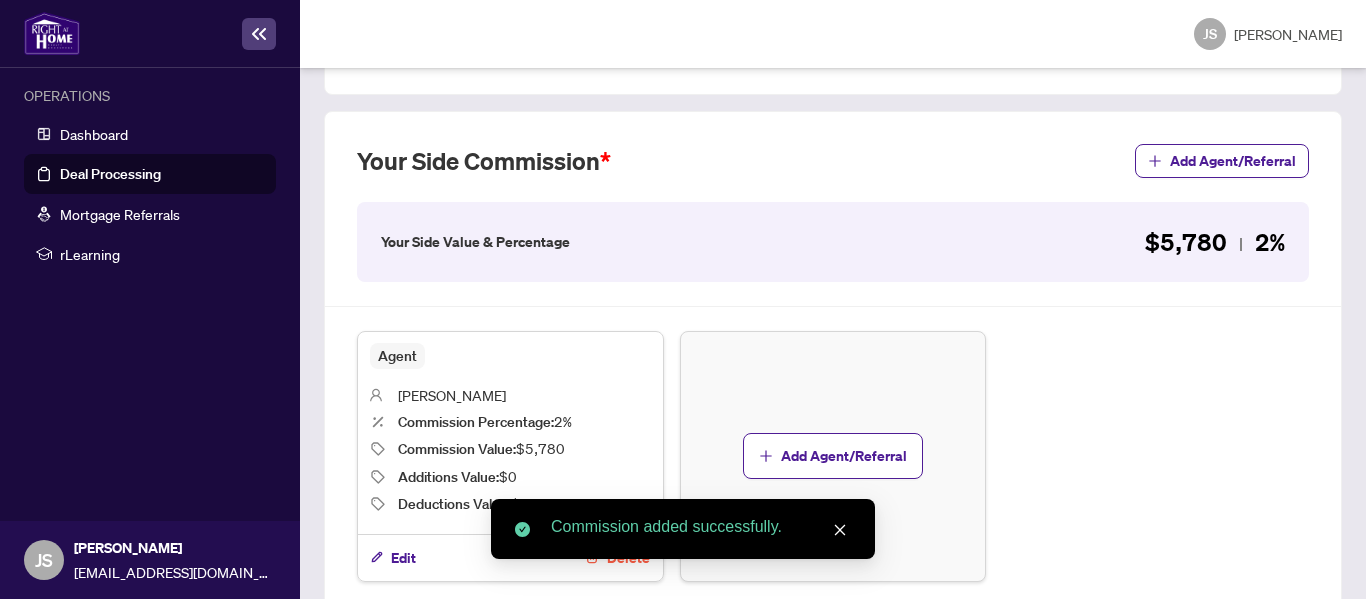 scroll, scrollTop: 660, scrollLeft: 0, axis: vertical 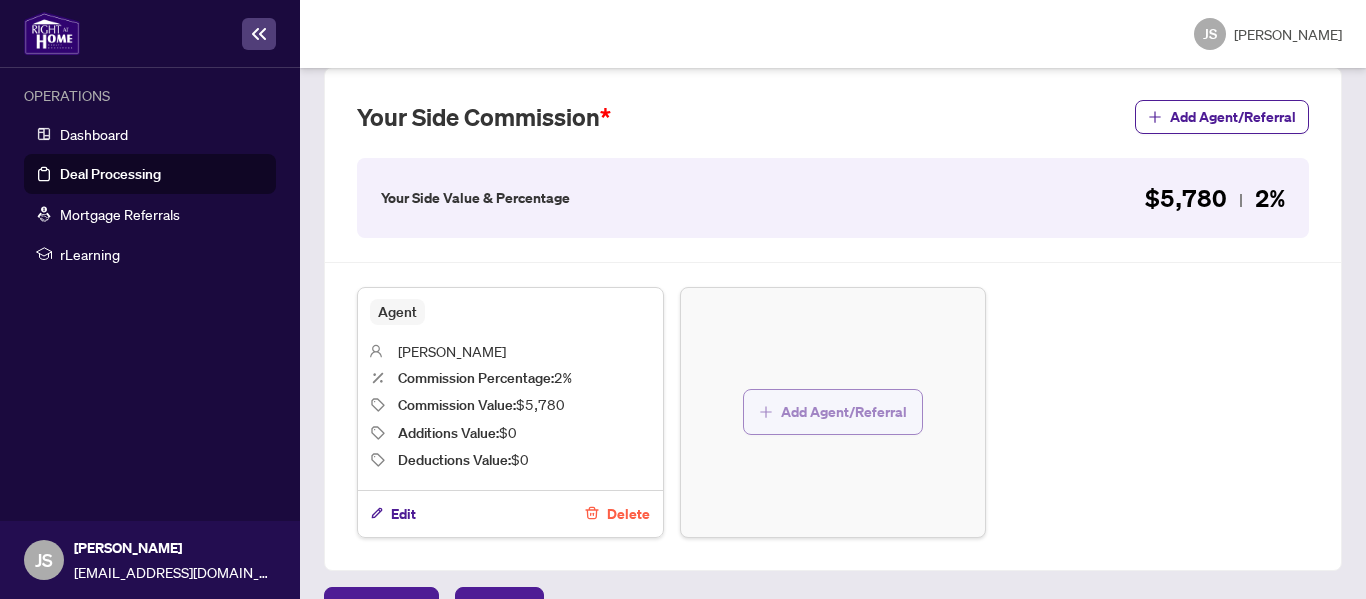 click on "Add Agent/Referral" at bounding box center (833, 412) 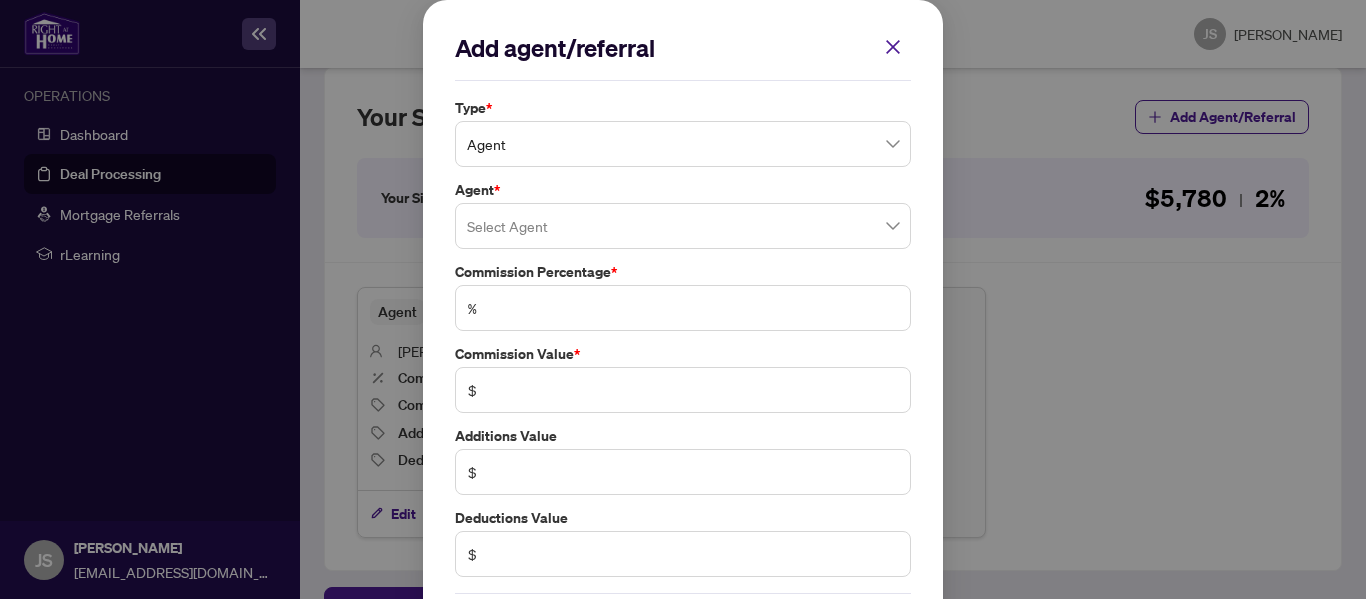 click at bounding box center [683, 226] 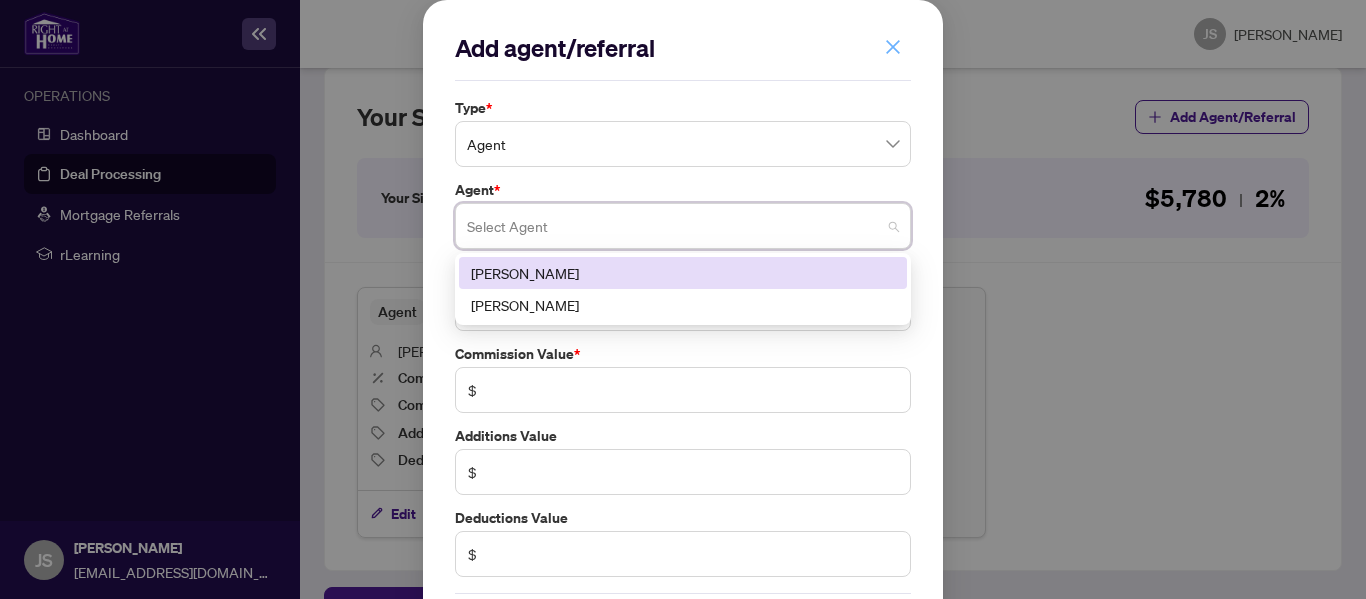 click 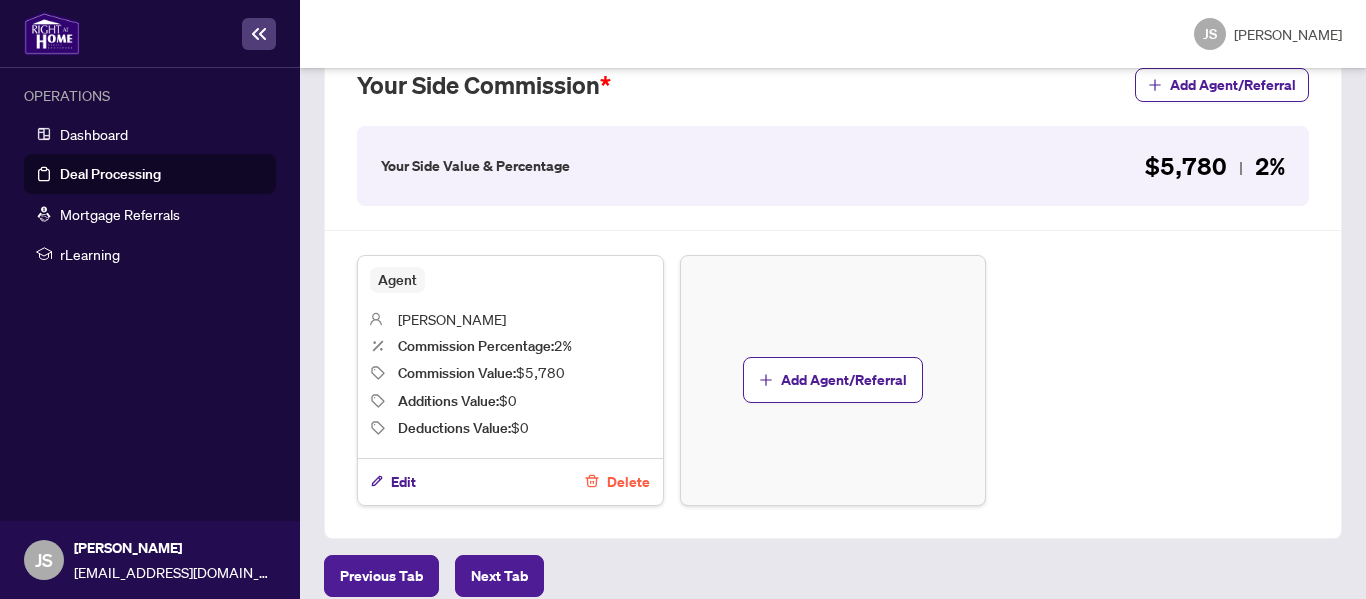 scroll, scrollTop: 706, scrollLeft: 0, axis: vertical 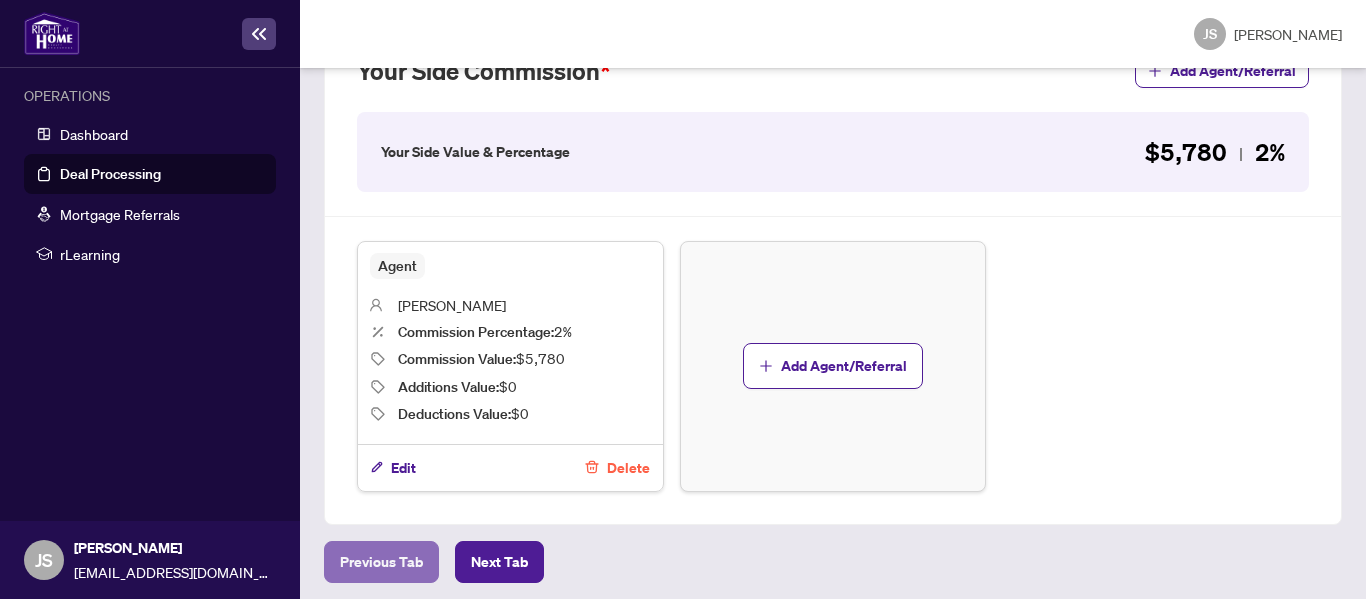 click on "Previous Tab" at bounding box center [381, 562] 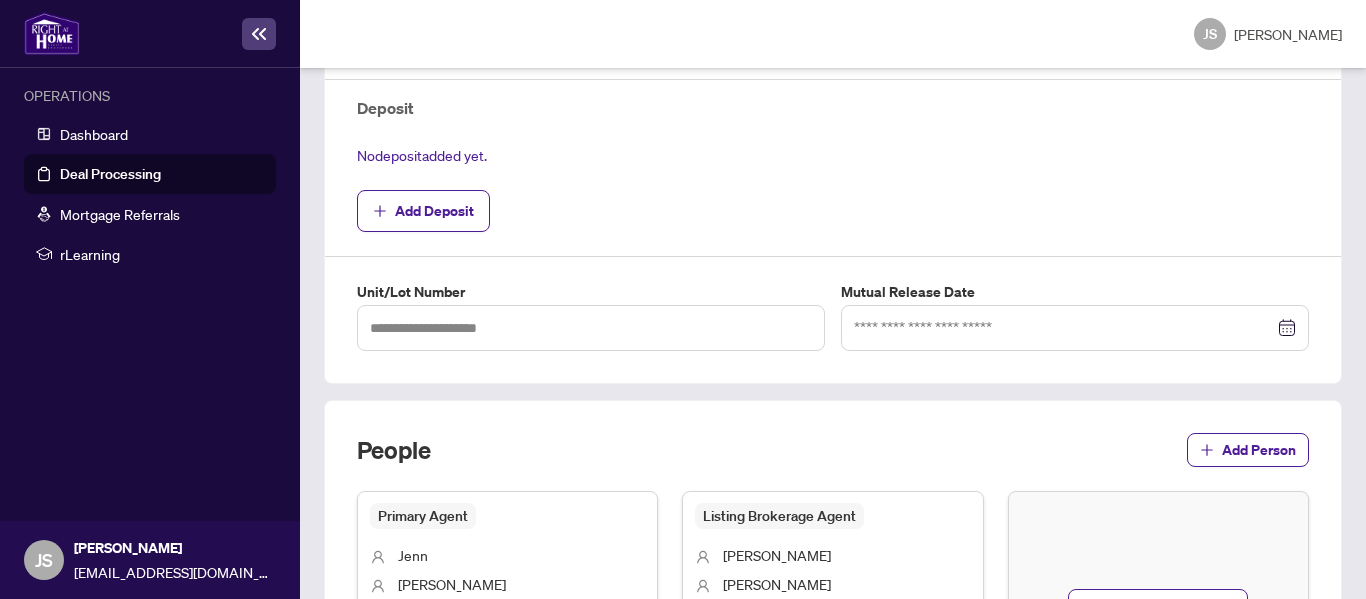type on "**********" 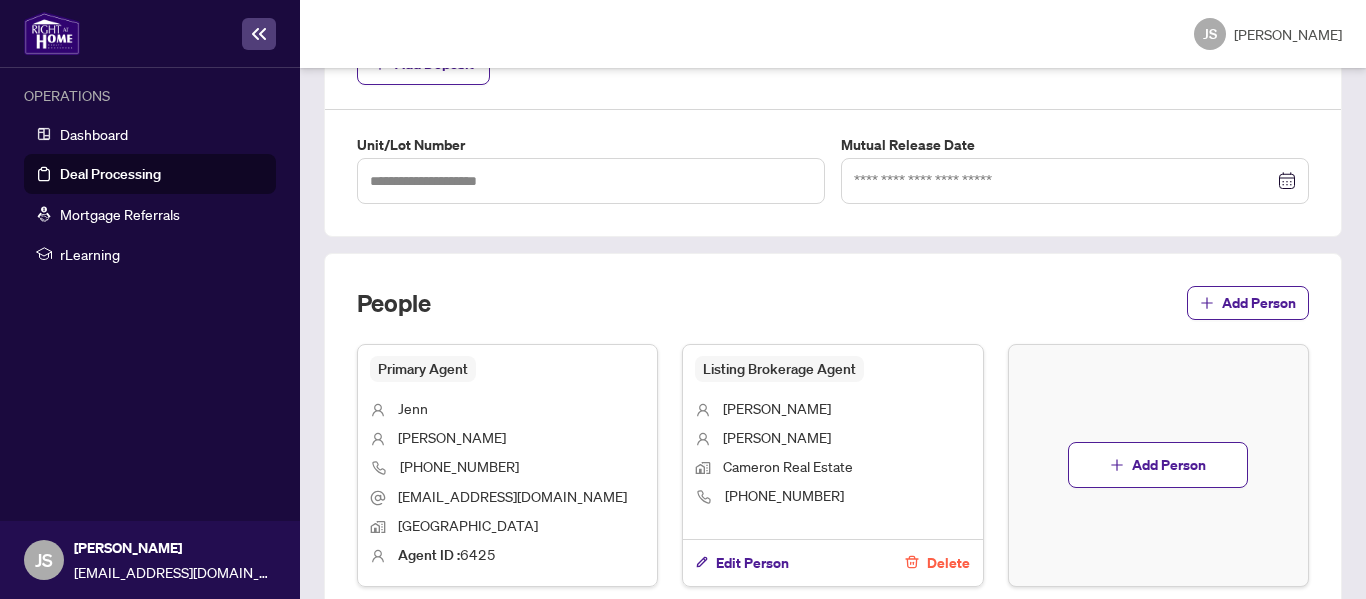 scroll, scrollTop: 906, scrollLeft: 0, axis: vertical 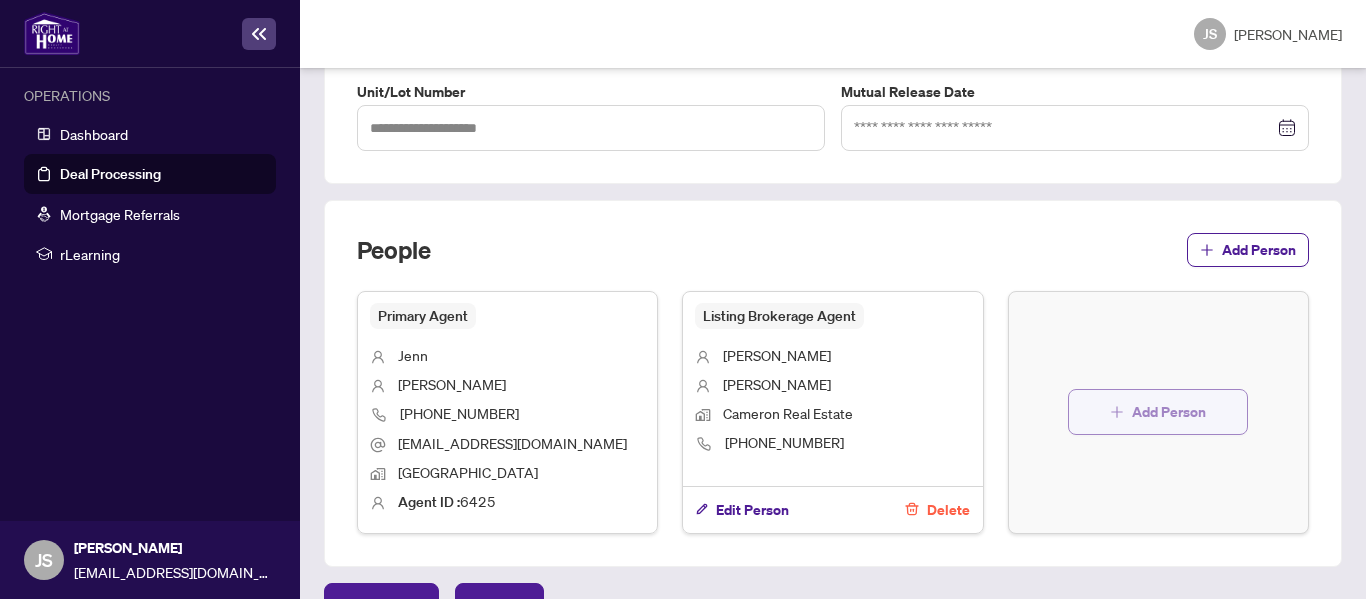 click 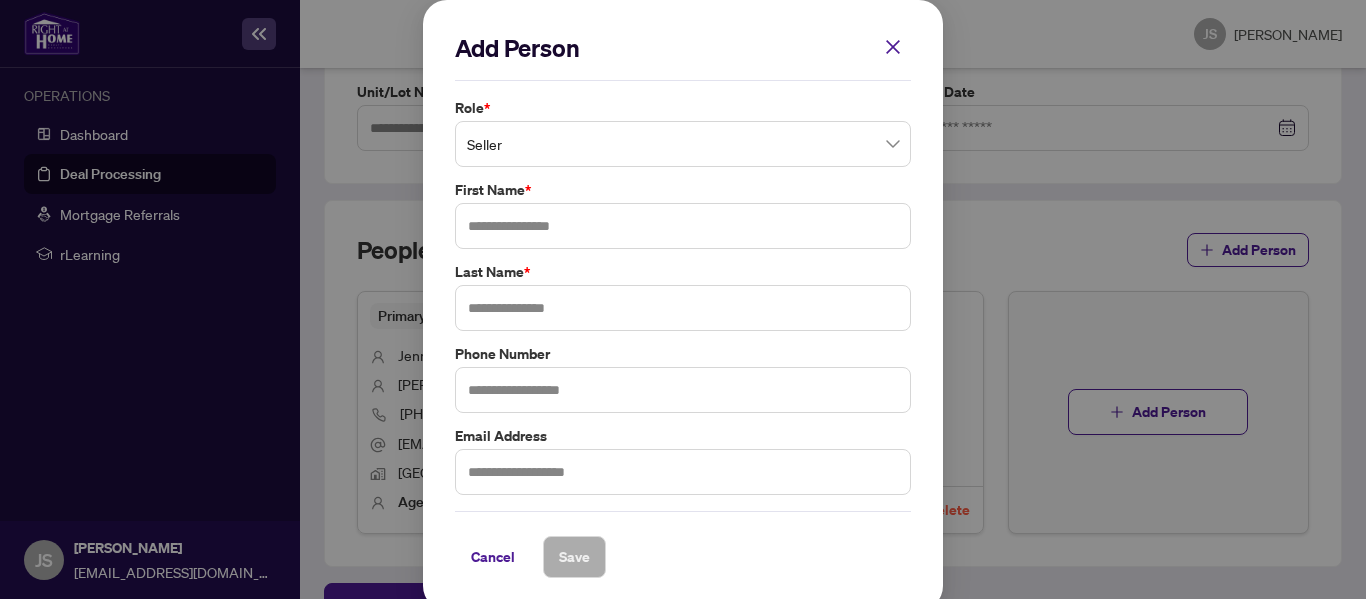 click on "Seller" at bounding box center [683, 144] 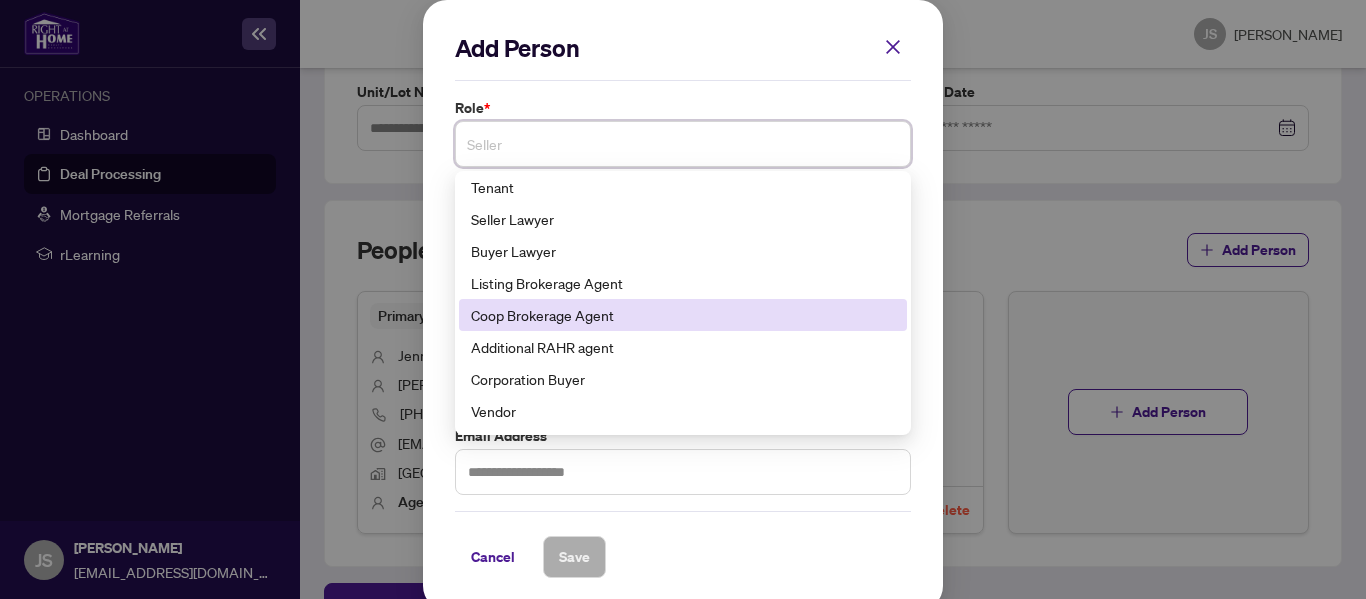 scroll, scrollTop: 128, scrollLeft: 0, axis: vertical 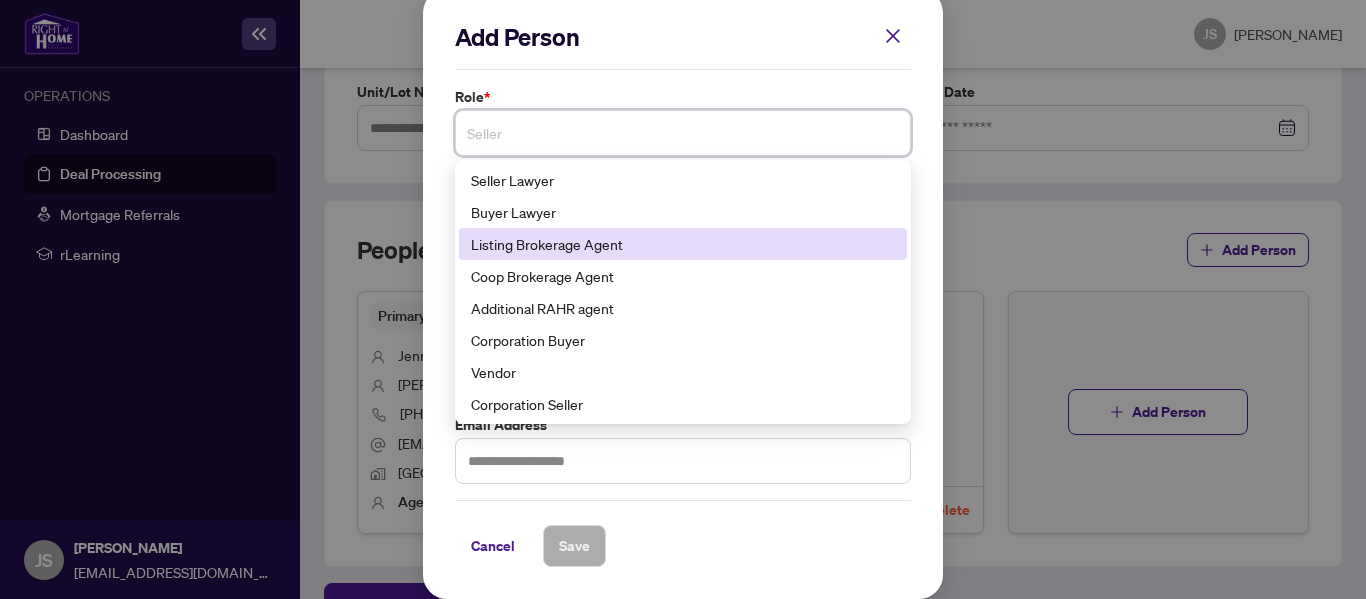click on "Listing Brokerage Agent" at bounding box center [683, 244] 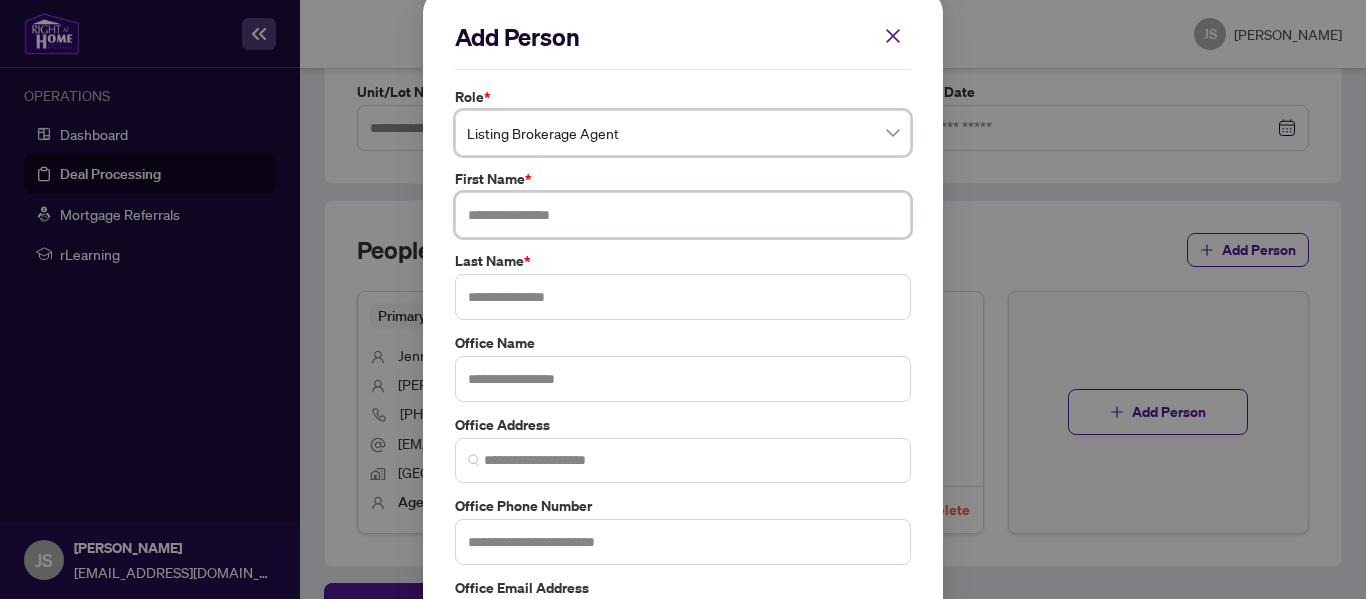 click at bounding box center [683, 215] 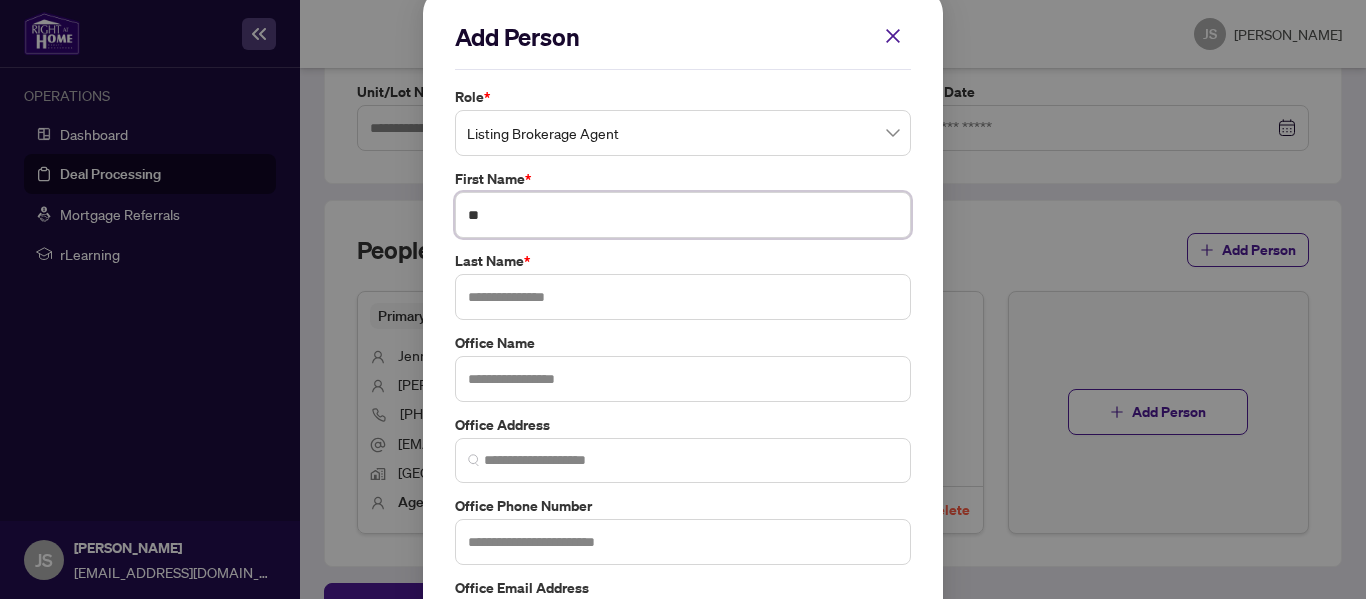 type on "*" 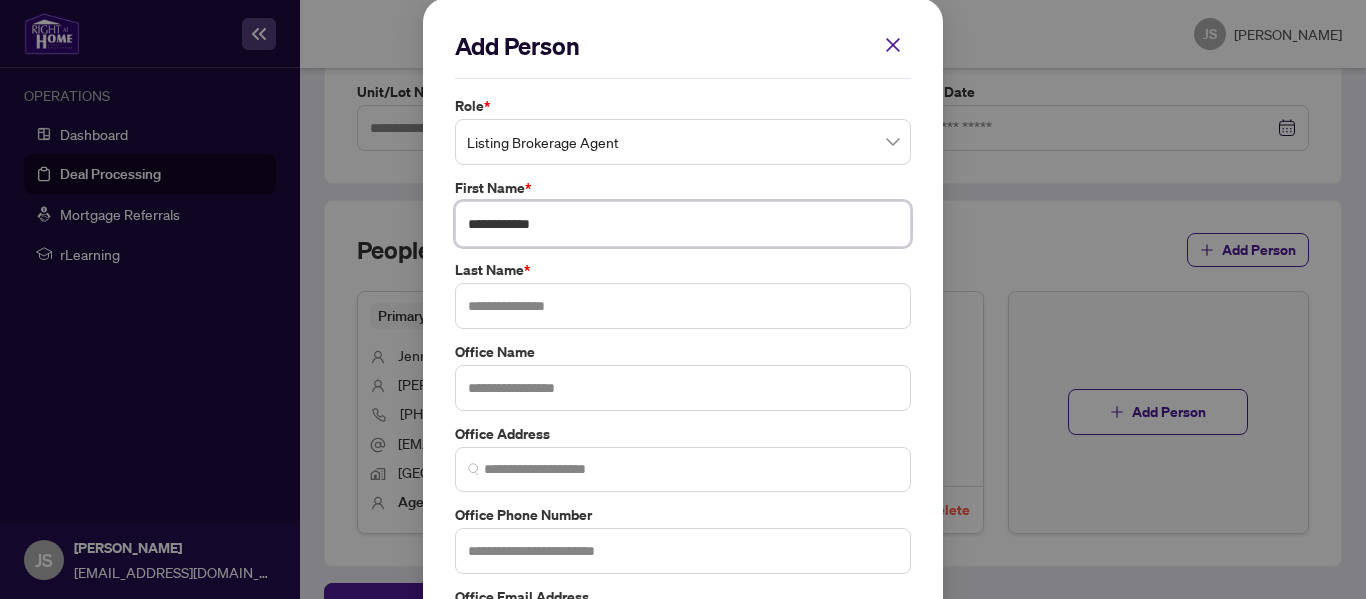 scroll, scrollTop: 0, scrollLeft: 0, axis: both 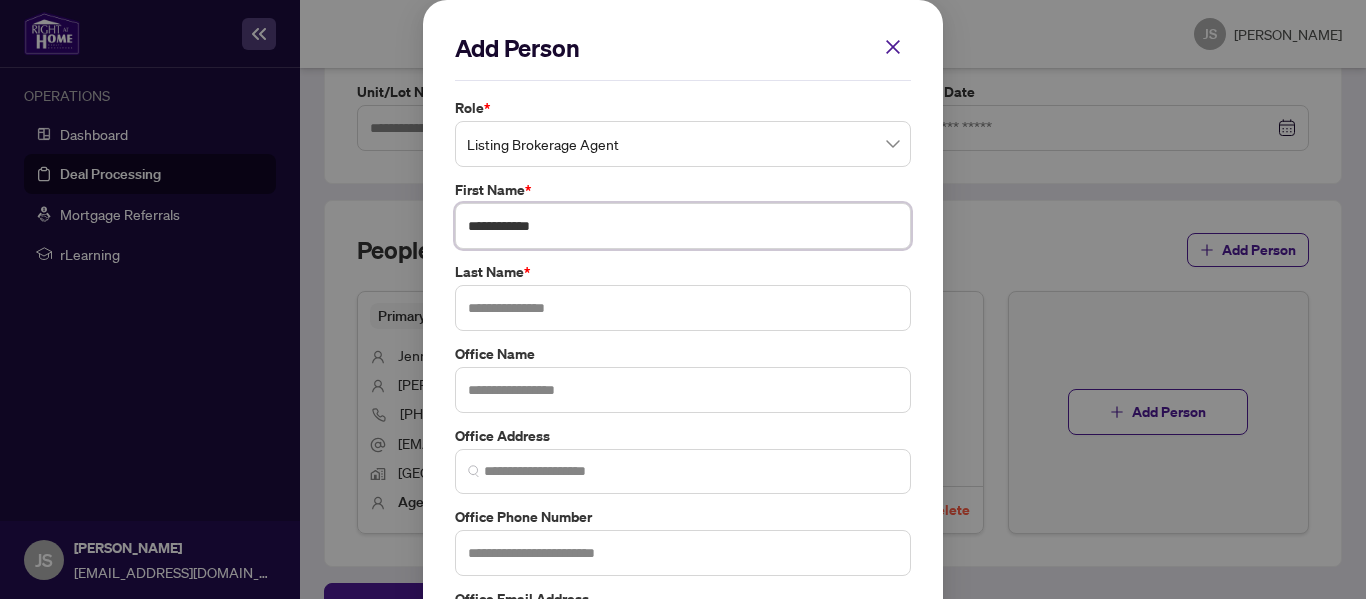 drag, startPoint x: 566, startPoint y: 222, endPoint x: 414, endPoint y: 234, distance: 152.47295 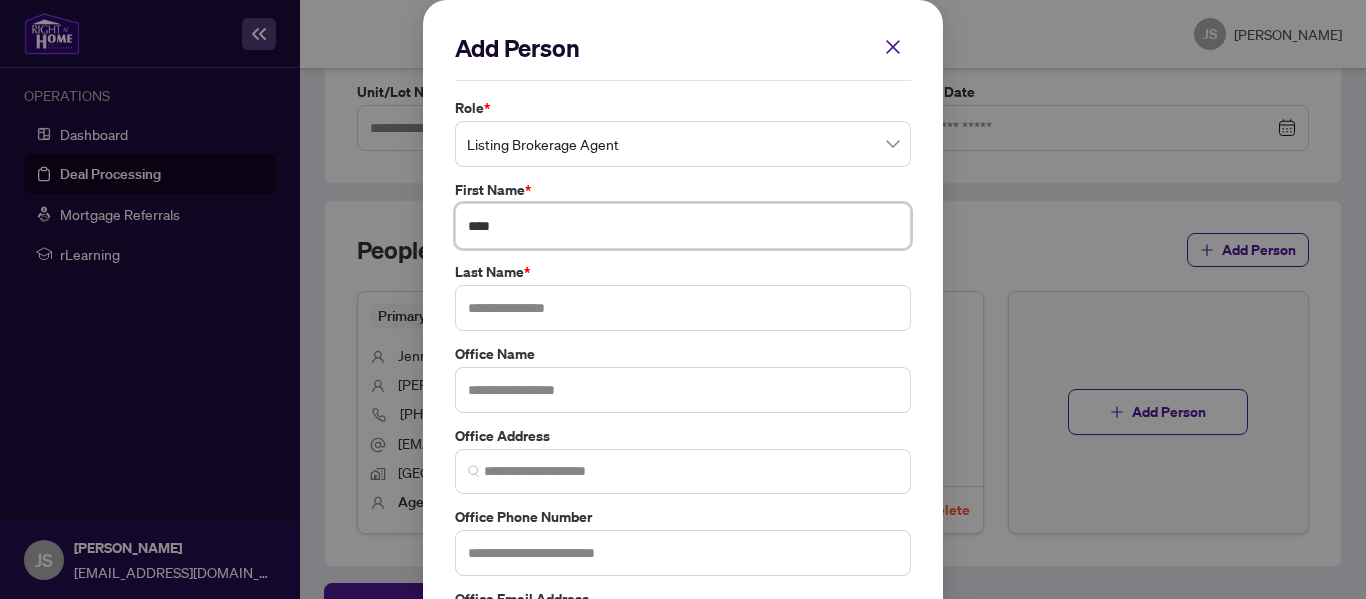 type on "****" 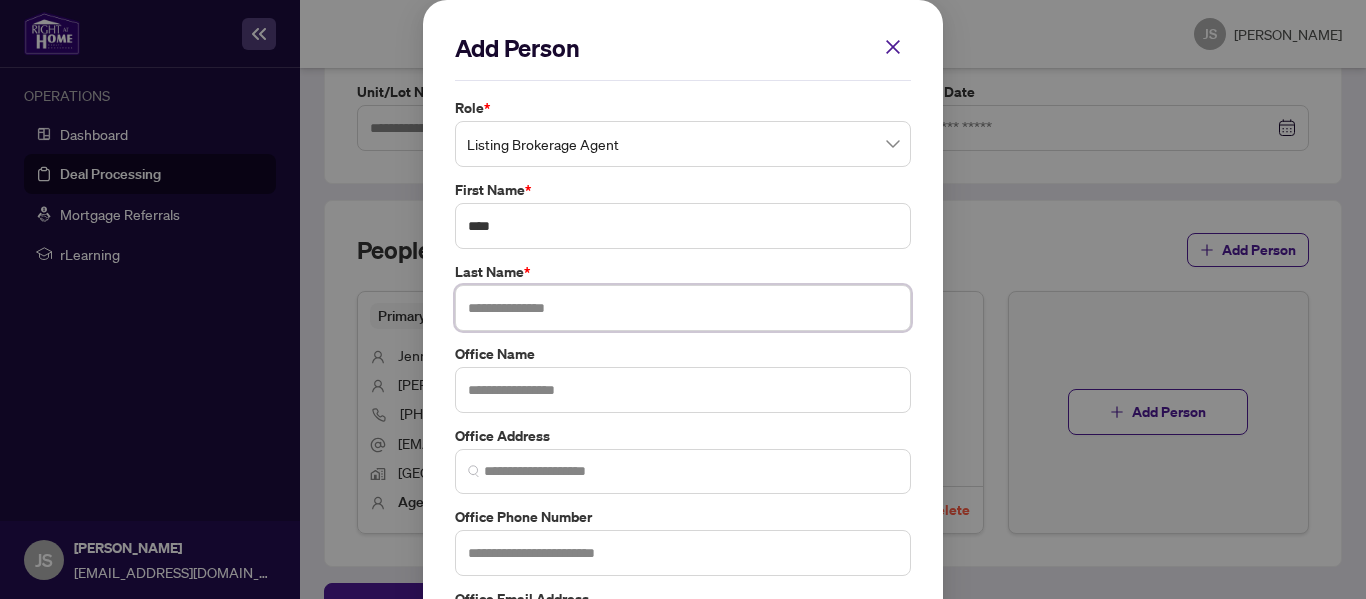 click at bounding box center (683, 308) 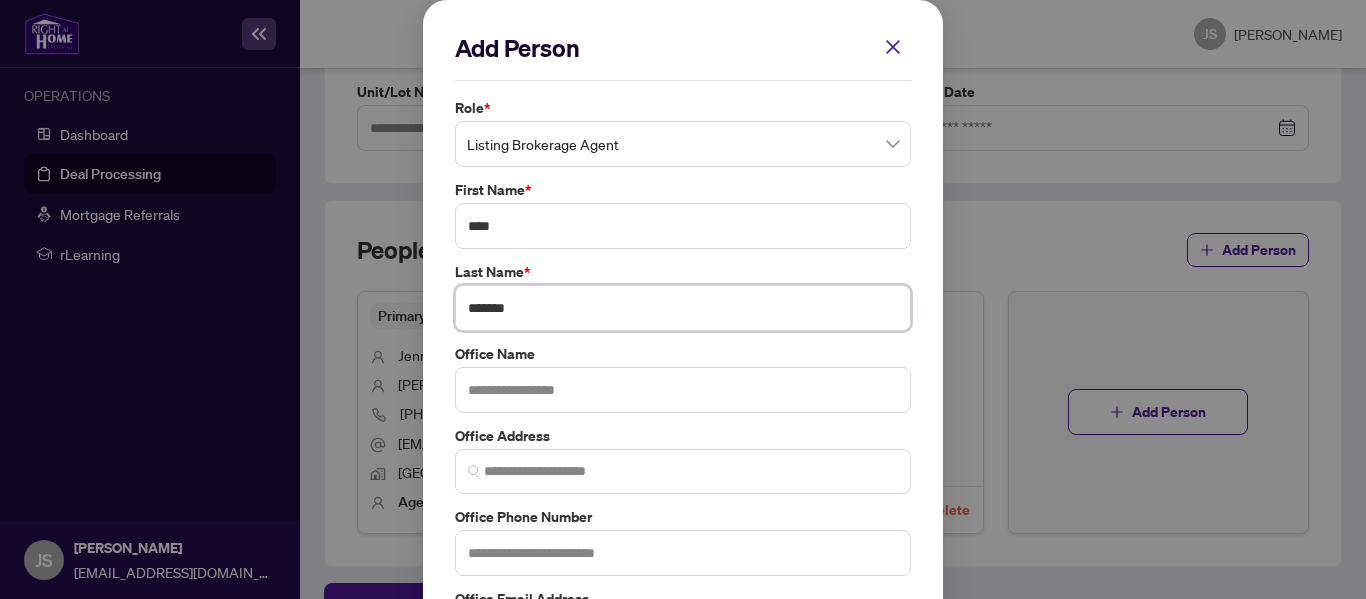 scroll, scrollTop: 100, scrollLeft: 0, axis: vertical 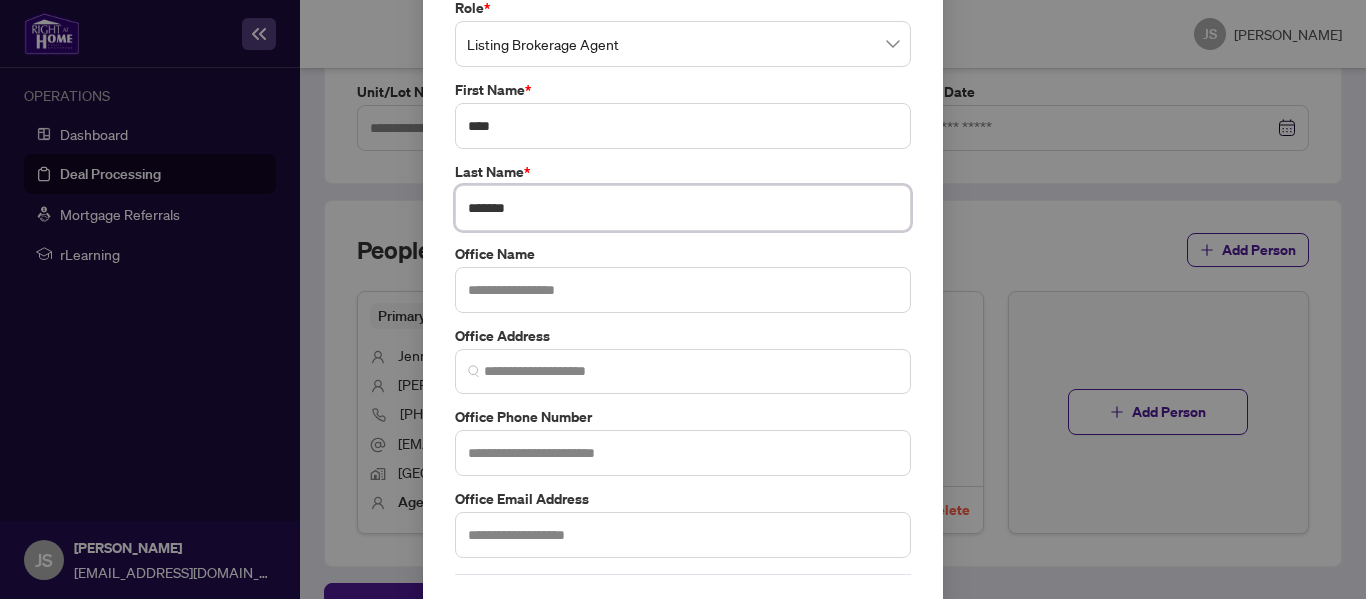 type on "*******" 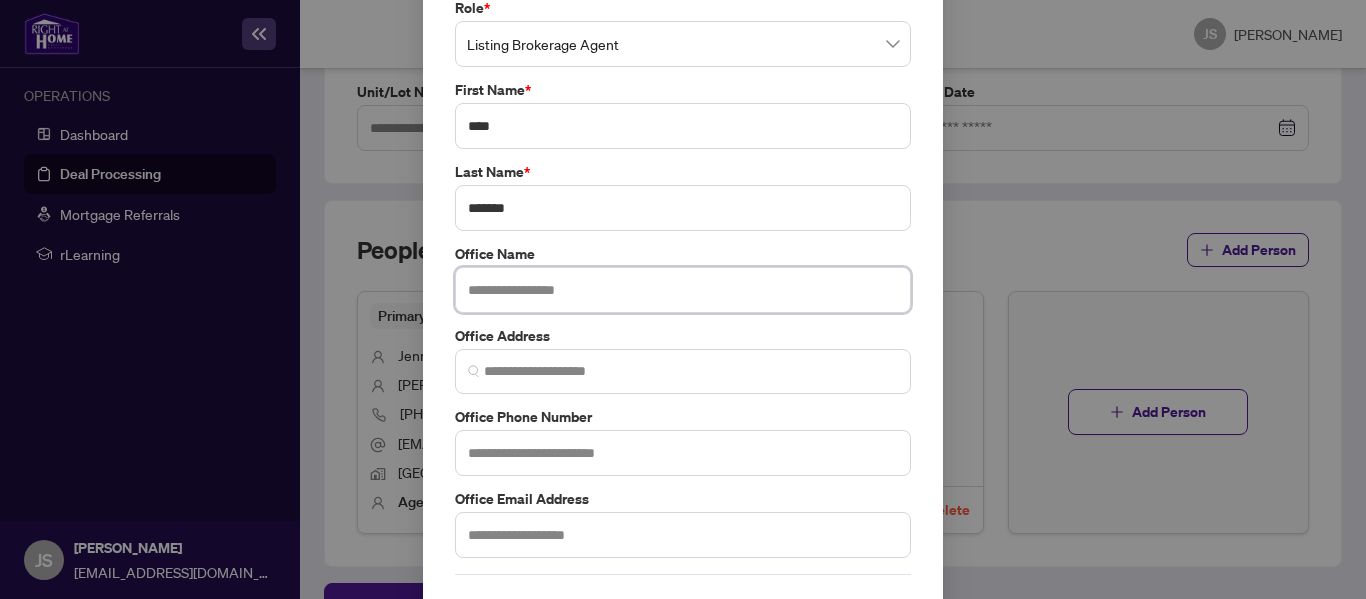 click at bounding box center (683, 290) 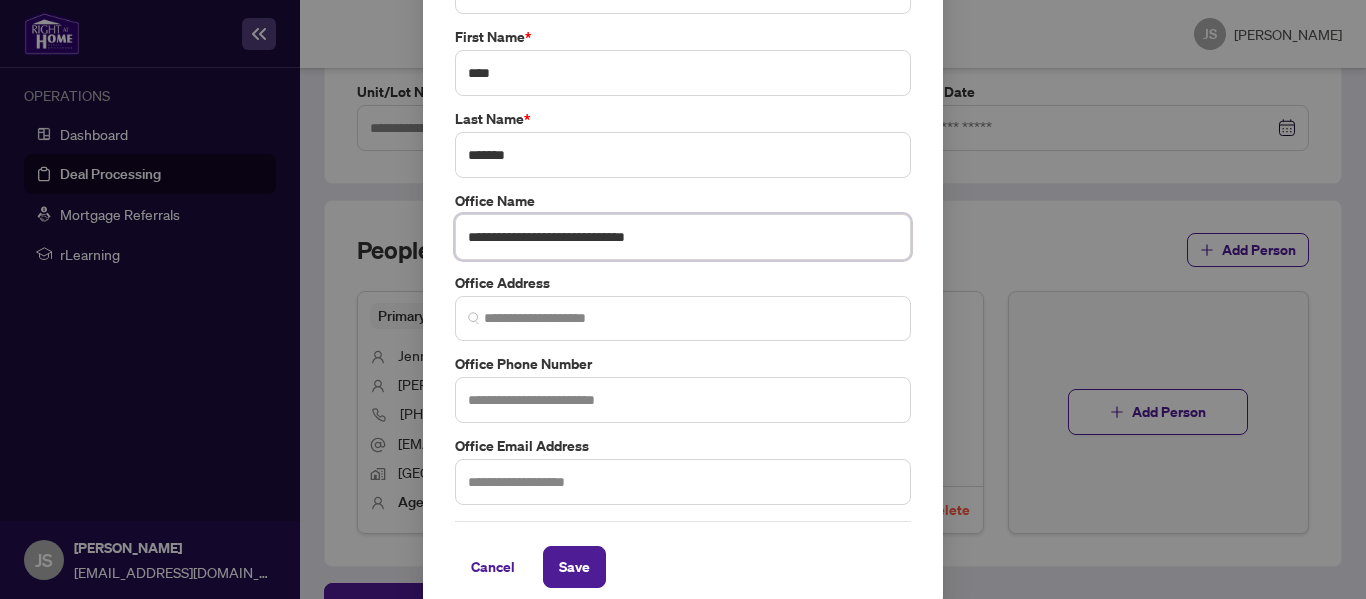 scroll, scrollTop: 174, scrollLeft: 0, axis: vertical 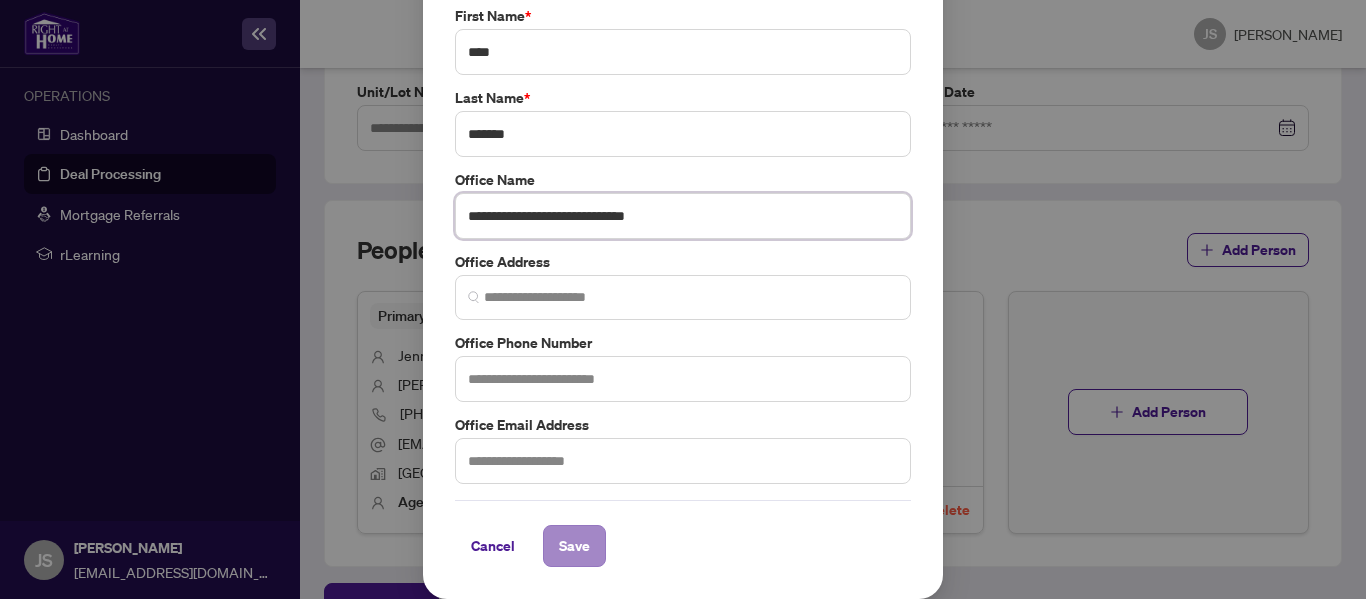 type on "**********" 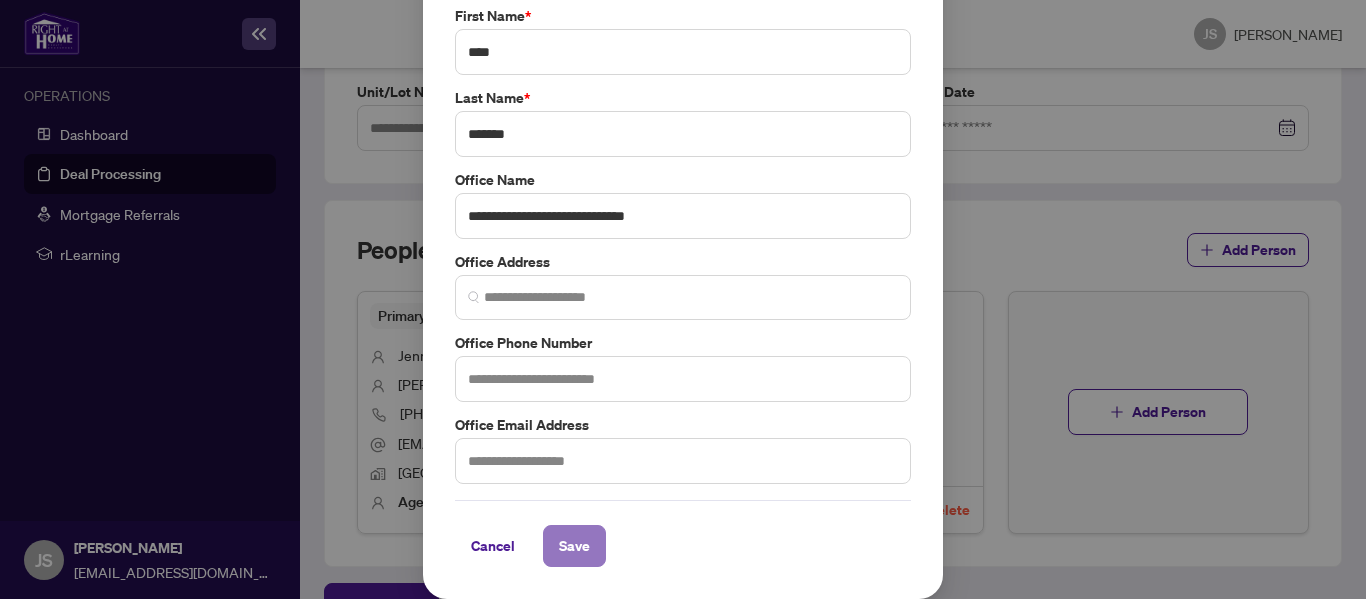 click on "Save" at bounding box center [574, 546] 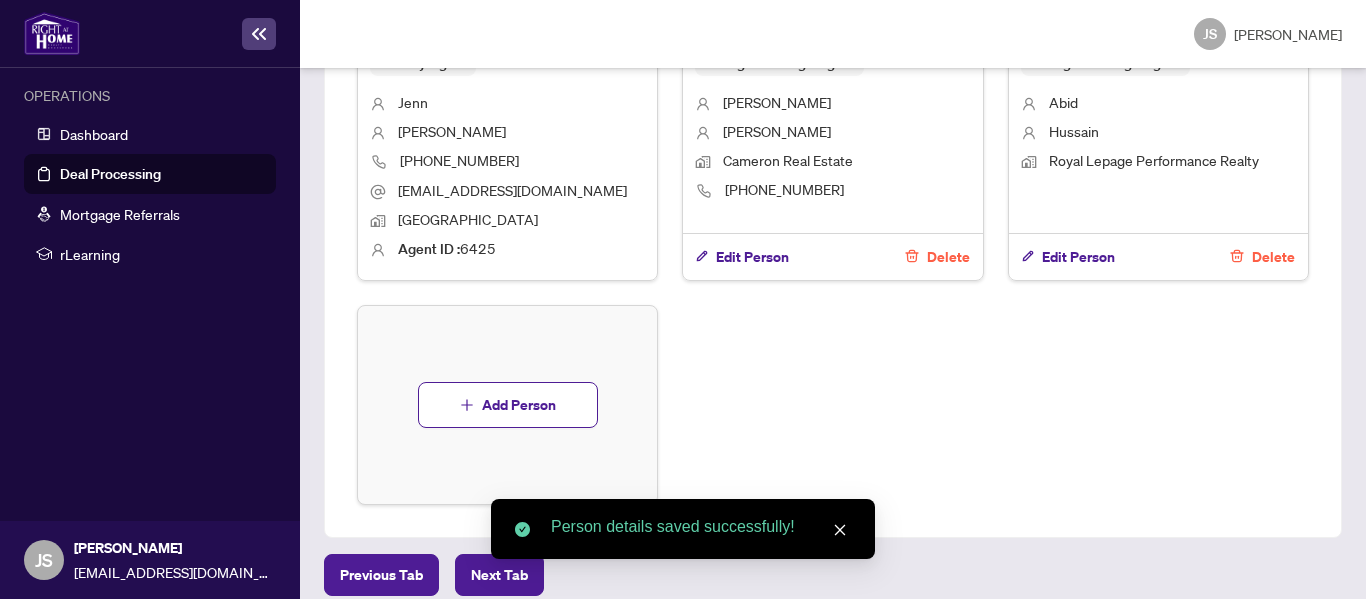 scroll, scrollTop: 1178, scrollLeft: 0, axis: vertical 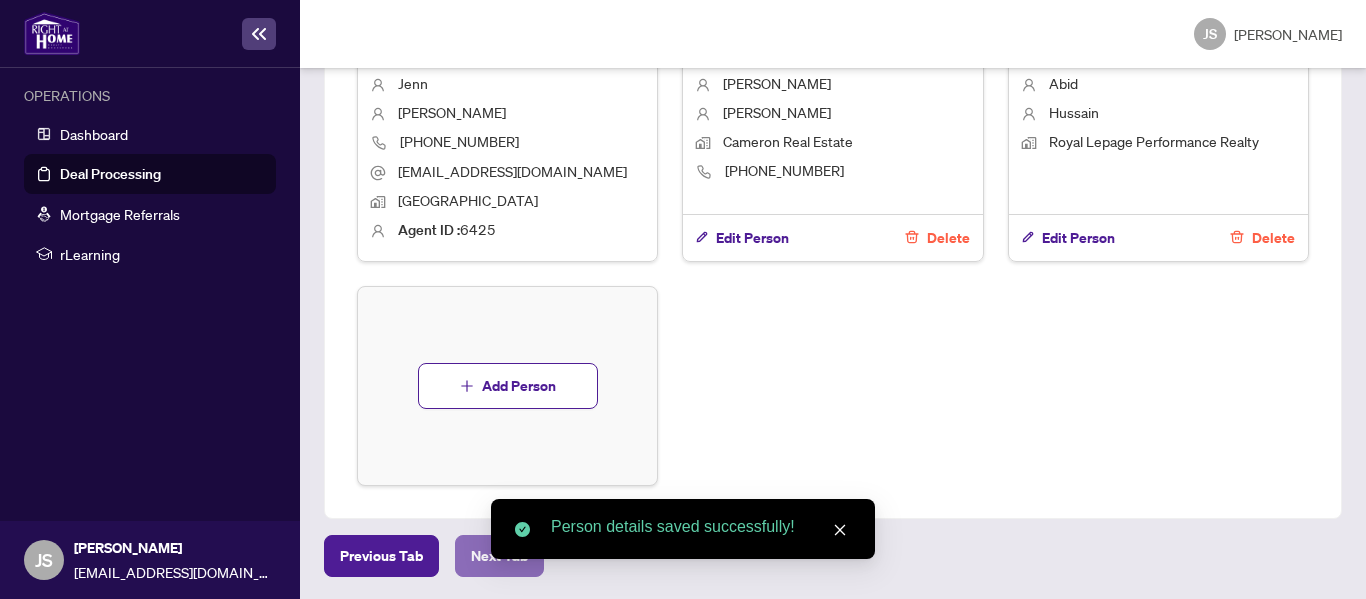 click on "Next Tab" at bounding box center [499, 556] 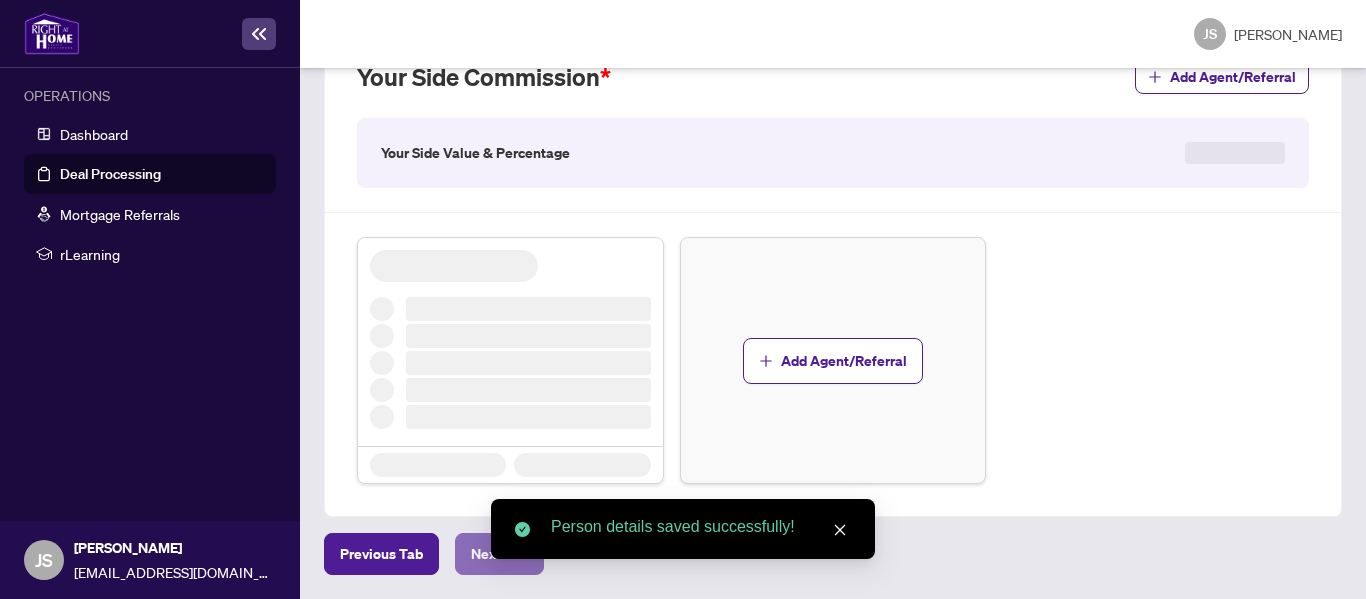 scroll, scrollTop: 0, scrollLeft: 0, axis: both 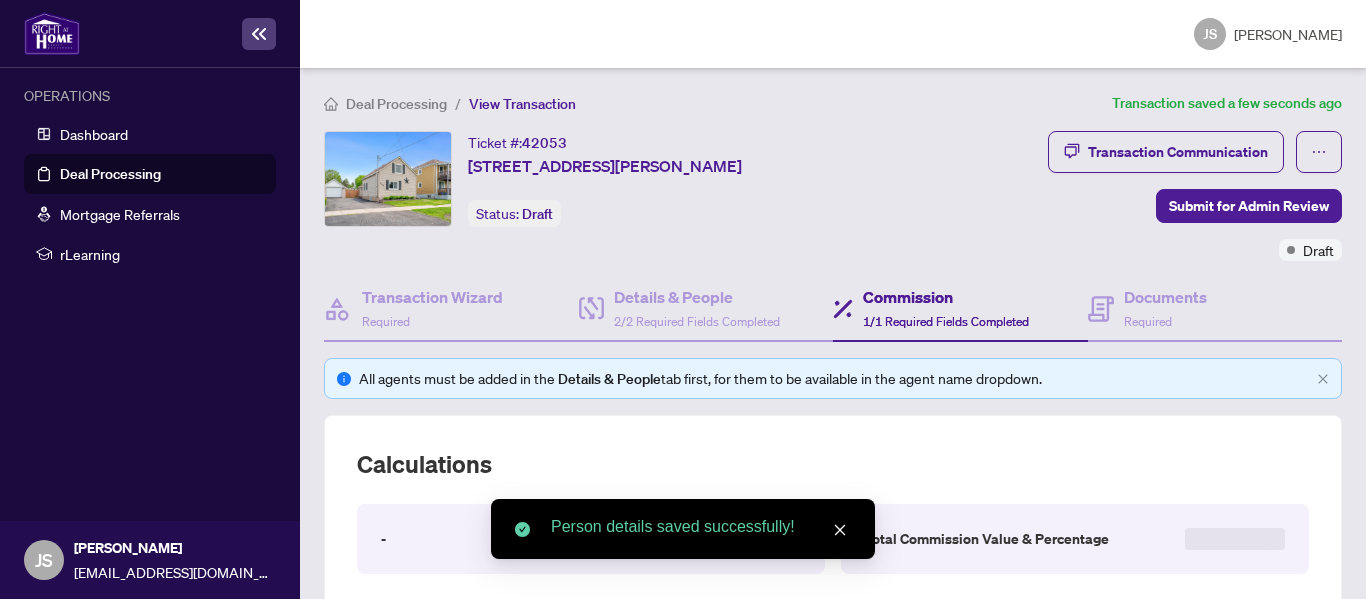 type on "**" 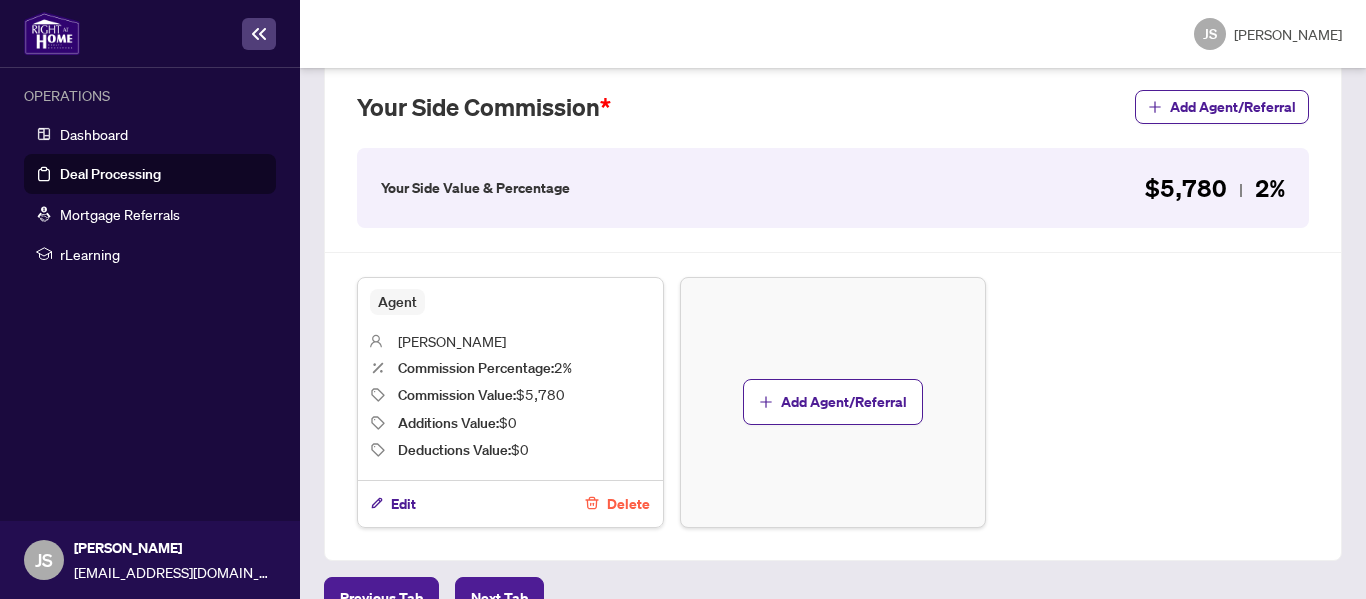 scroll, scrollTop: 700, scrollLeft: 0, axis: vertical 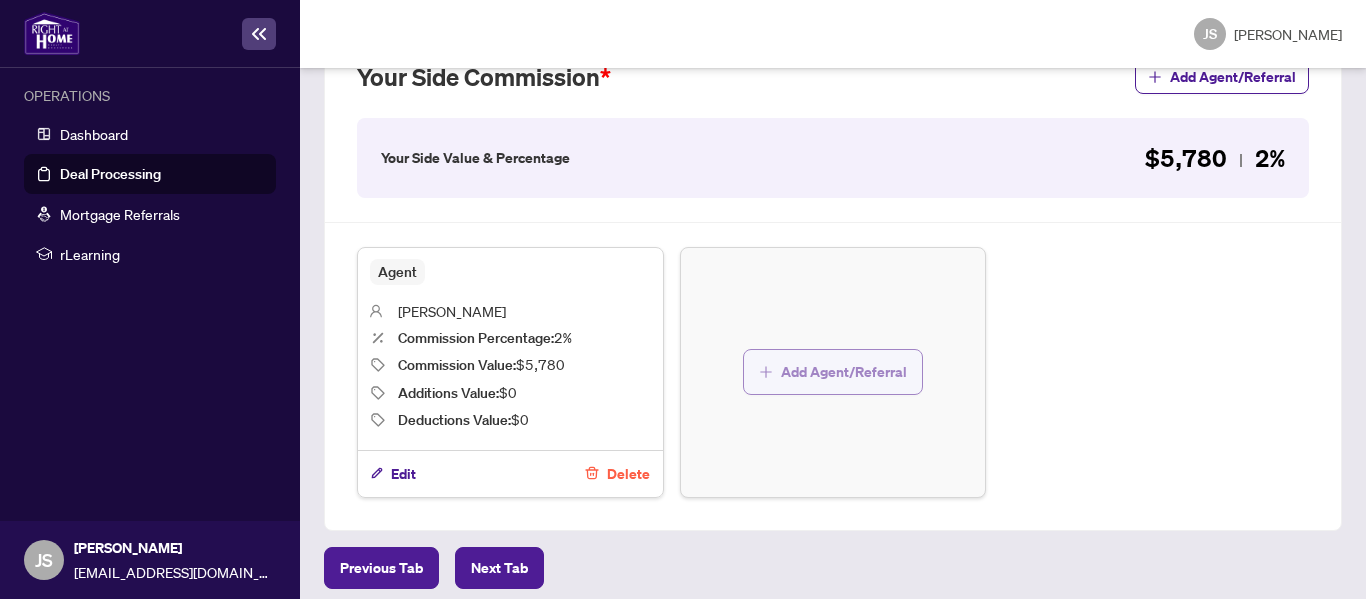 click on "Add Agent/Referral" at bounding box center (844, 372) 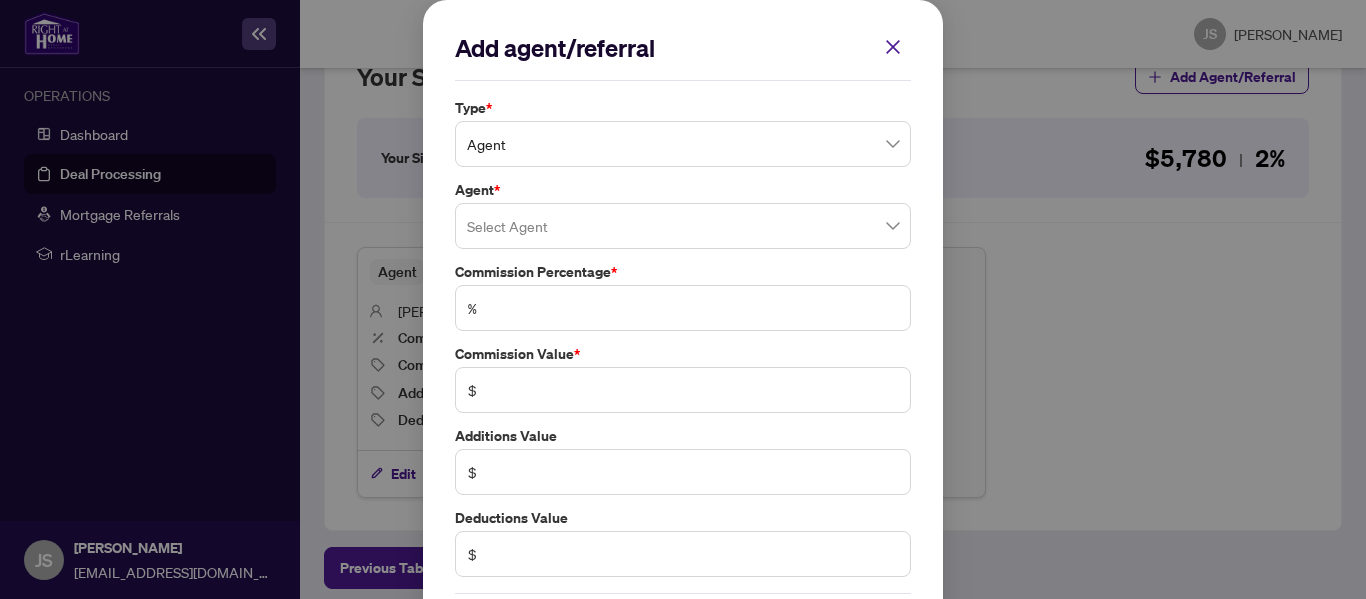 click on "Agent" at bounding box center (683, 144) 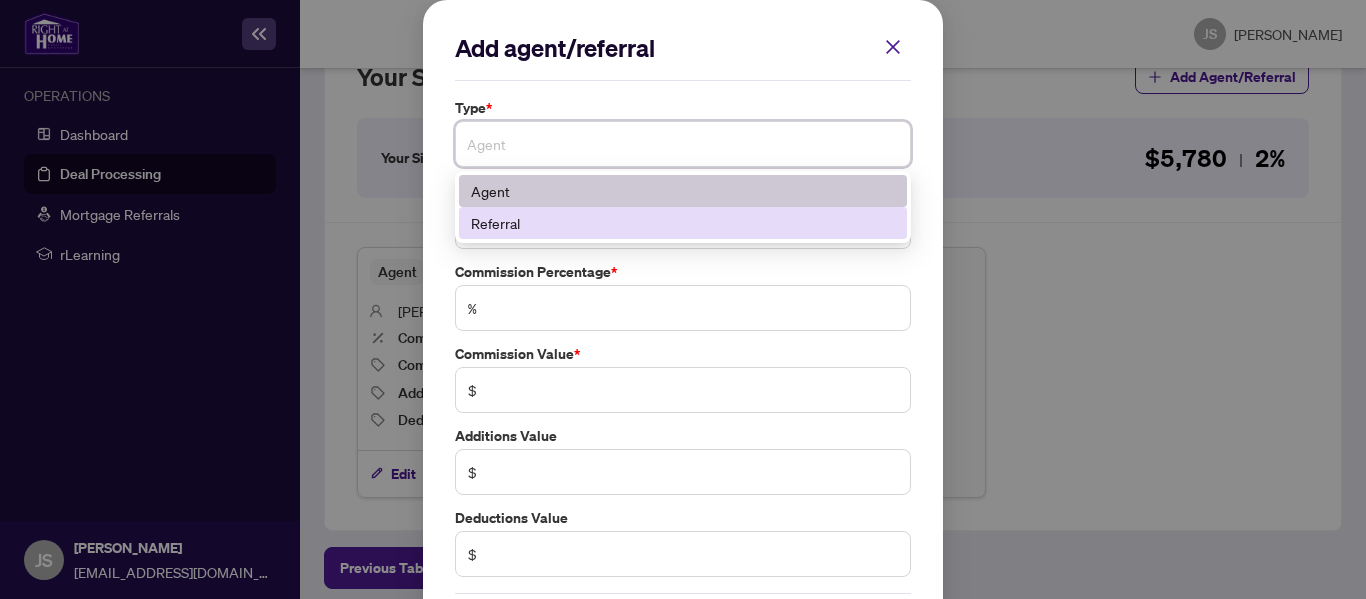 click on "Referral" at bounding box center (683, 223) 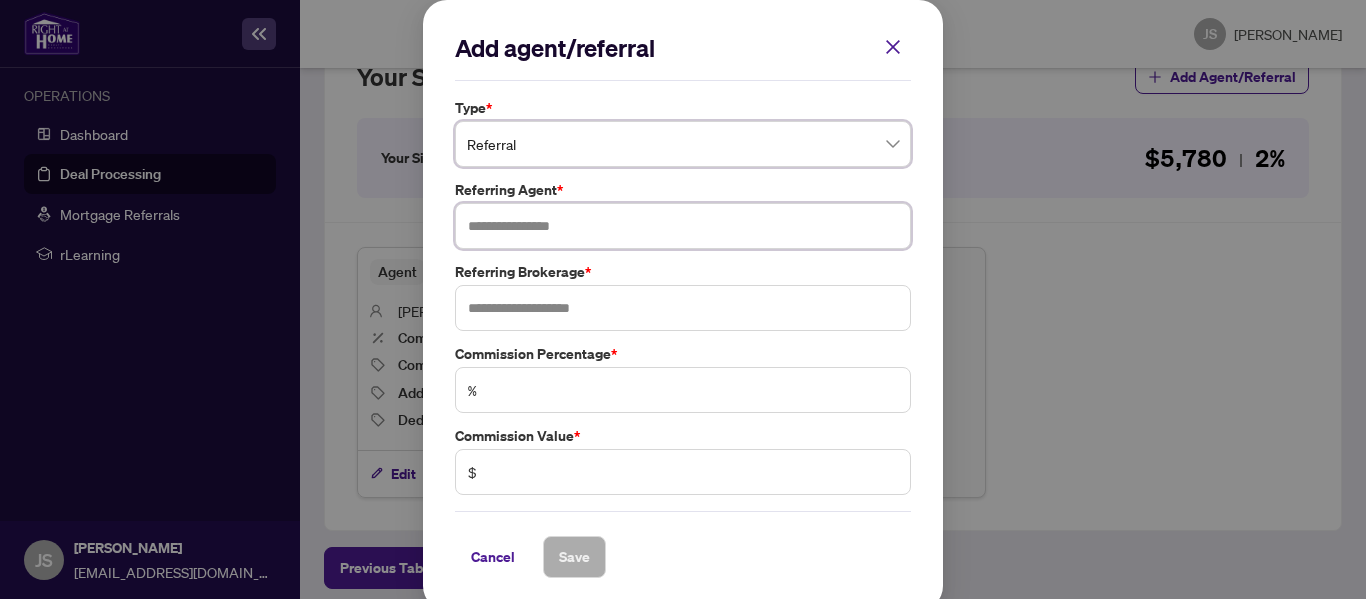 click at bounding box center (683, 226) 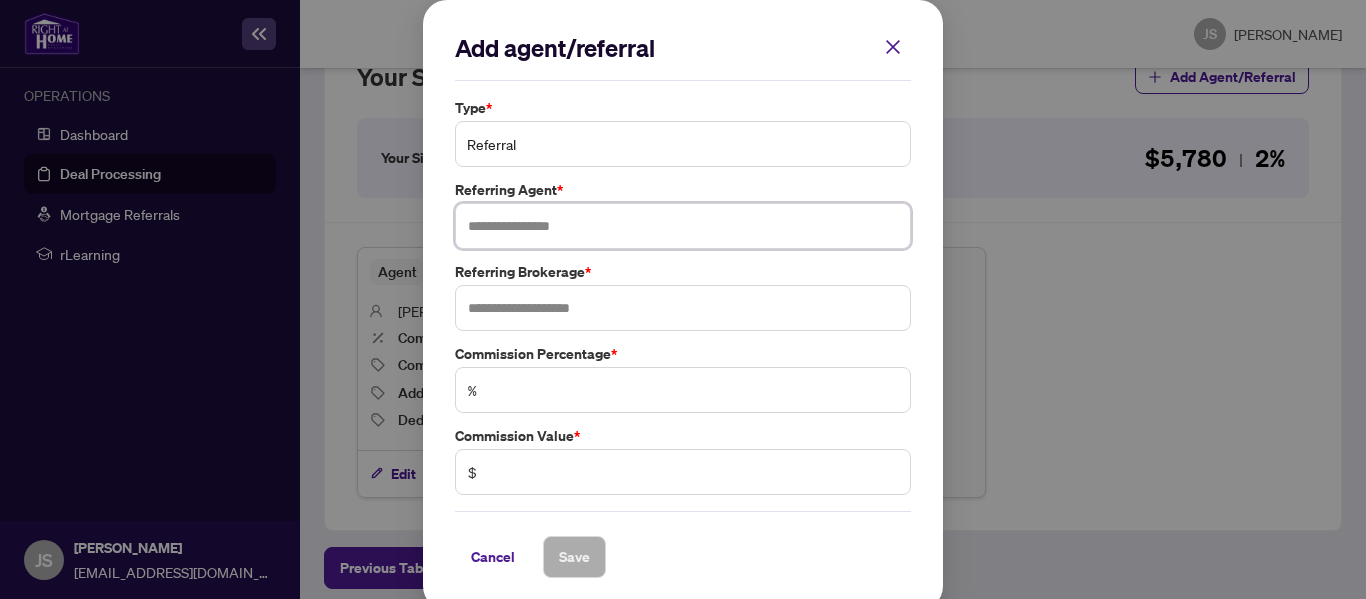 click on "Referral" at bounding box center (683, 144) 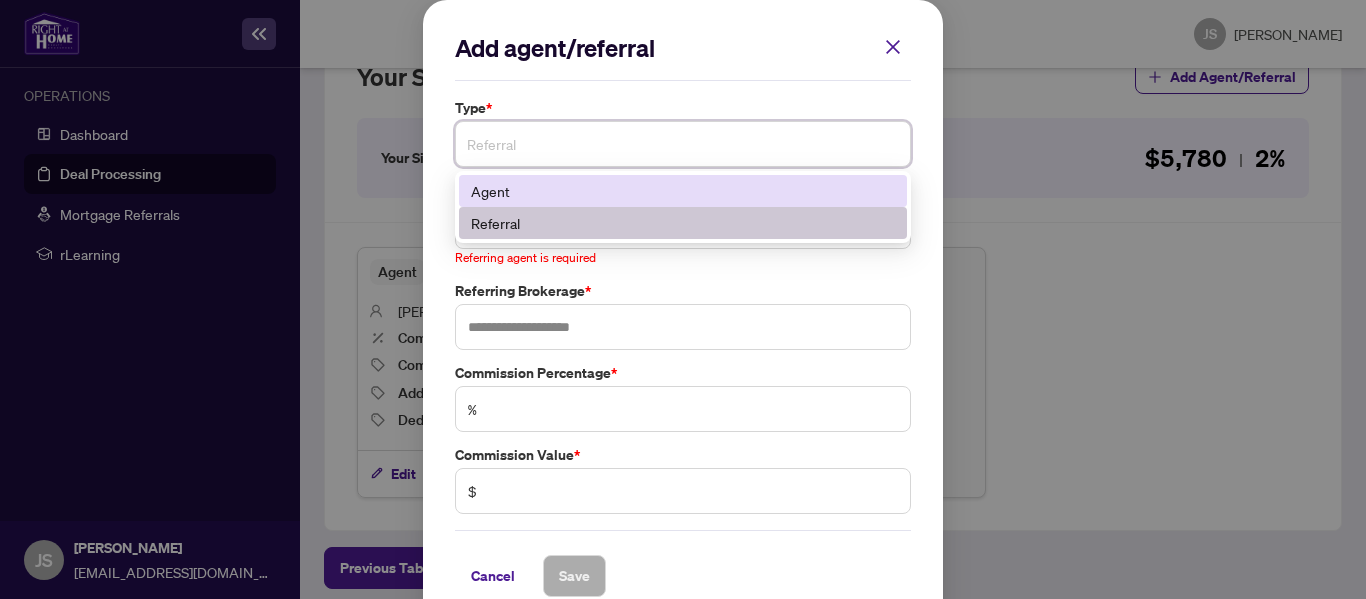 click on "Agent" at bounding box center (683, 191) 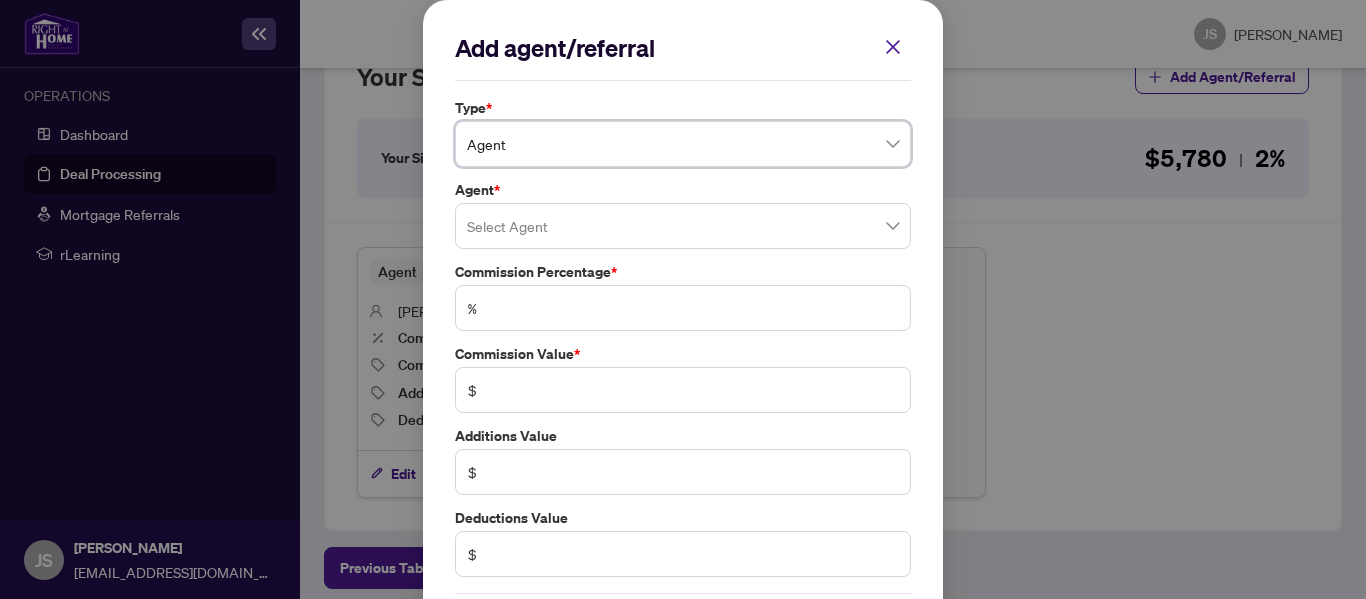 click at bounding box center (683, 226) 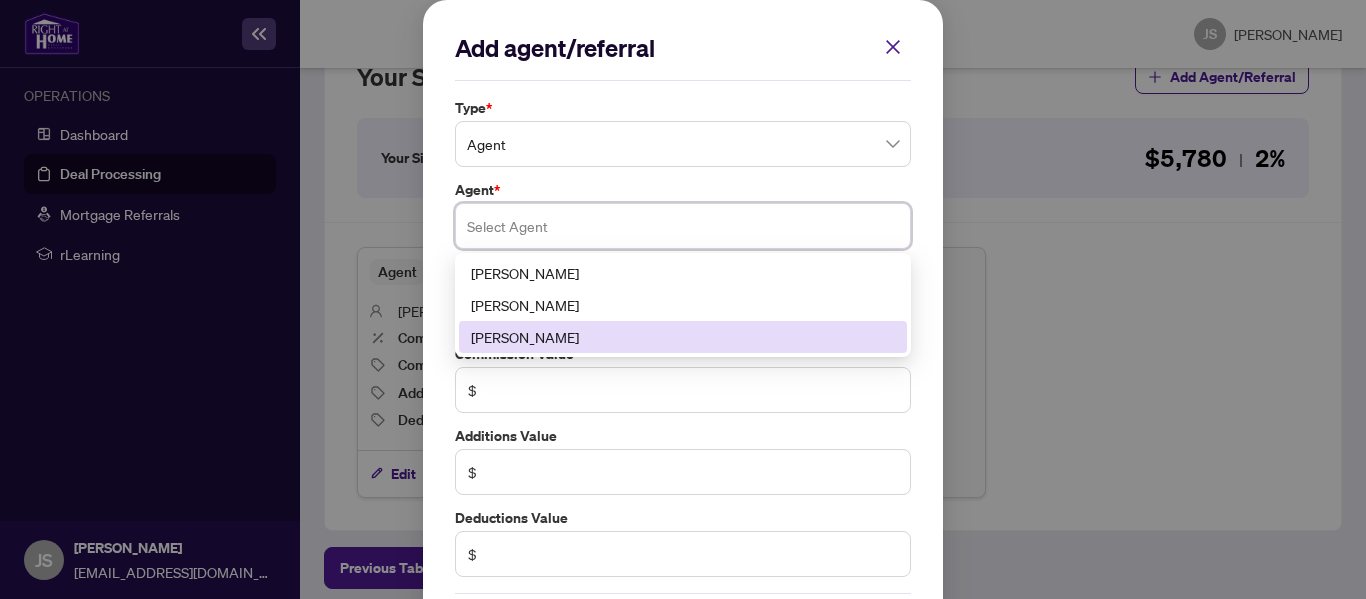 click on "[PERSON_NAME]" at bounding box center [683, 337] 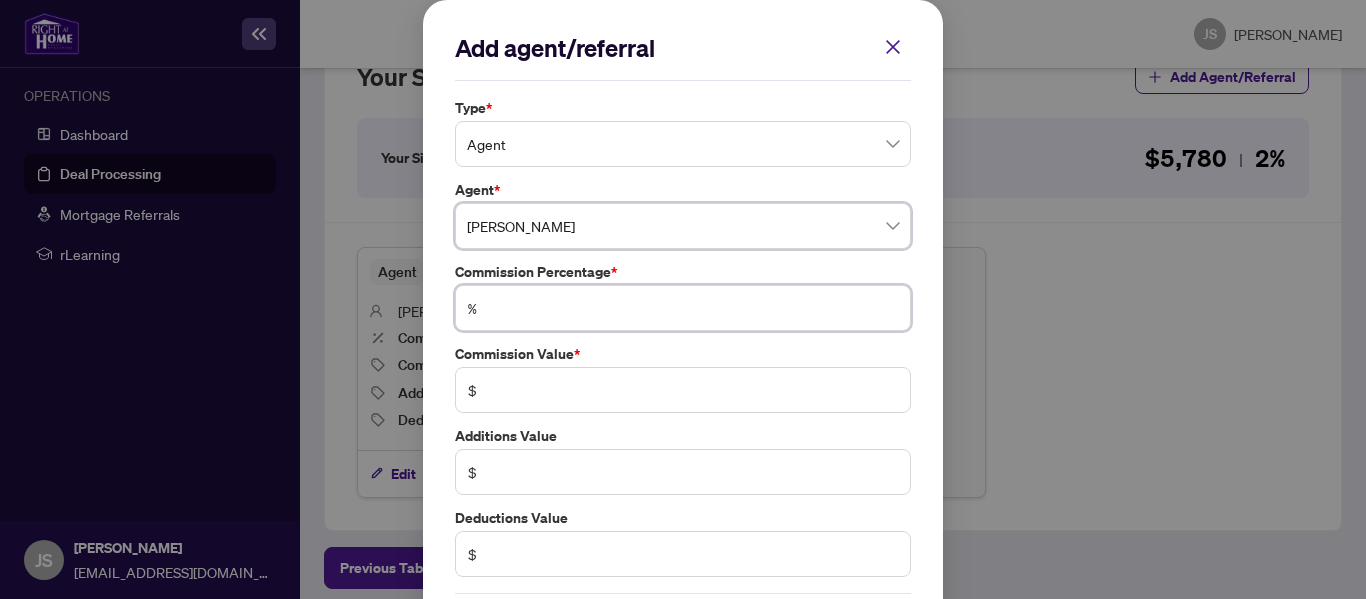 click at bounding box center (693, 308) 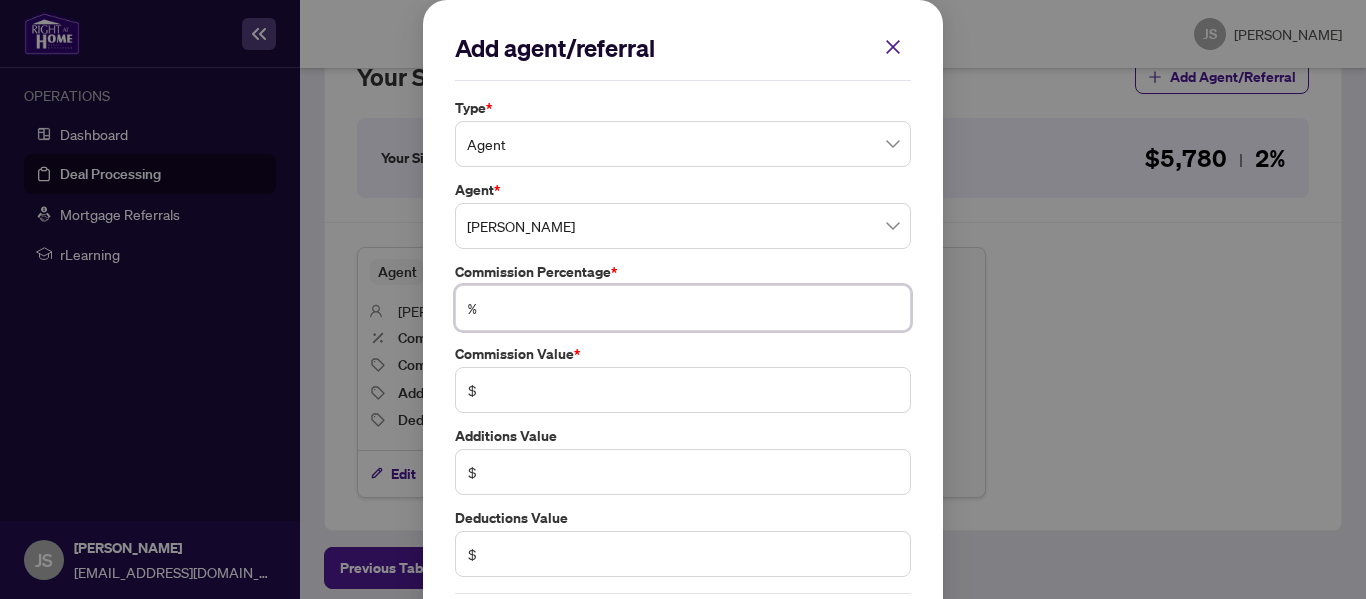 type on "*" 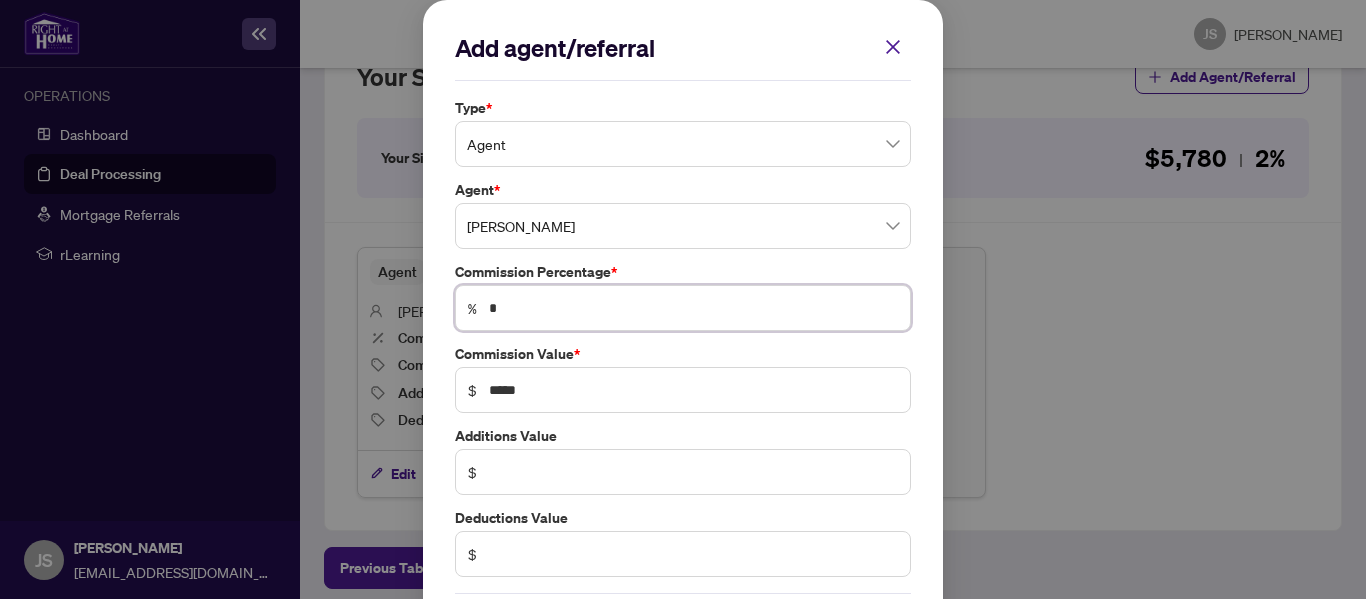 type on "**" 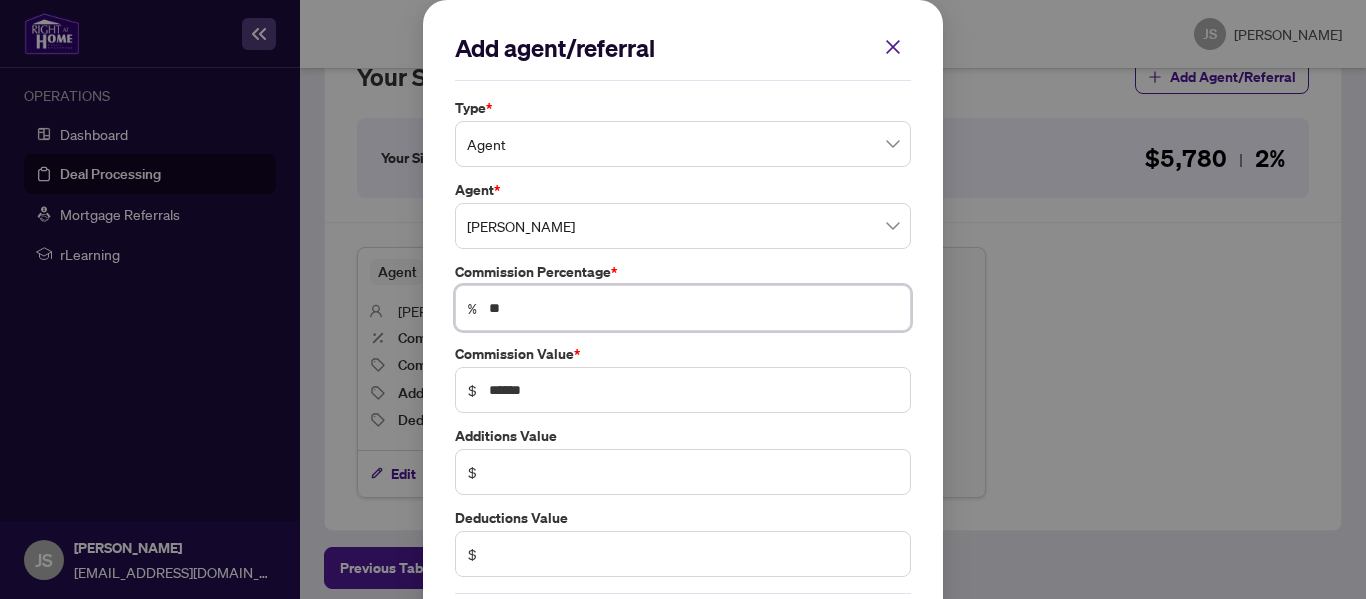 type on "*" 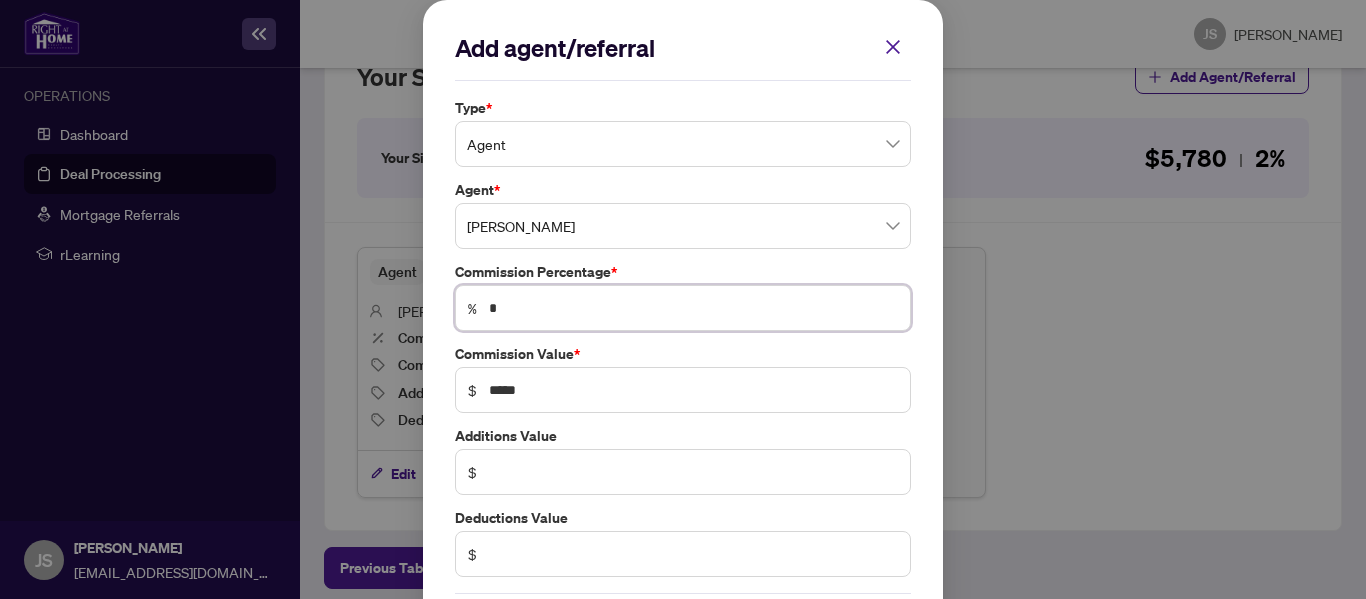 type 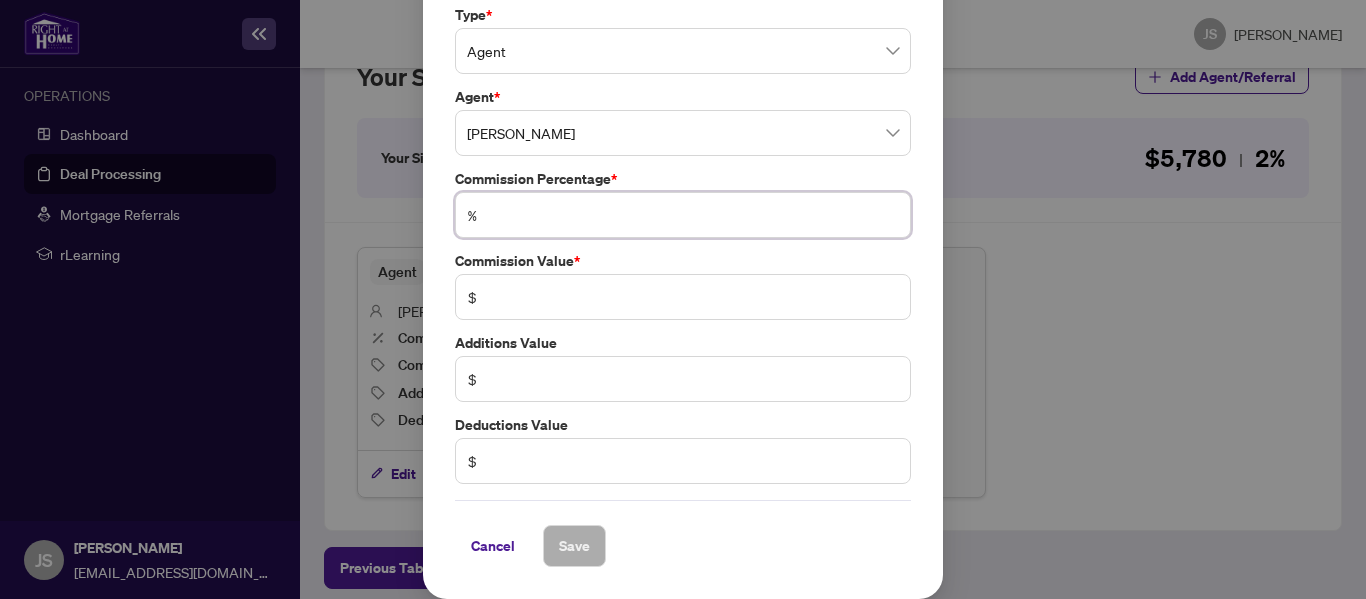 scroll, scrollTop: 0, scrollLeft: 0, axis: both 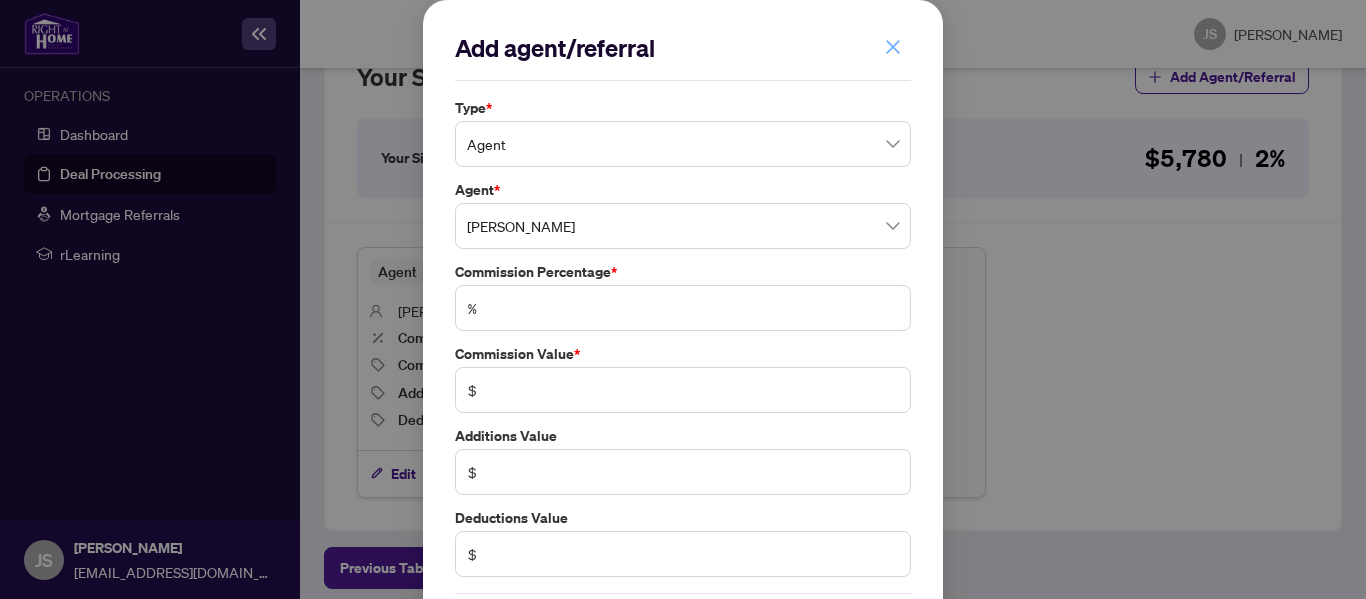 click 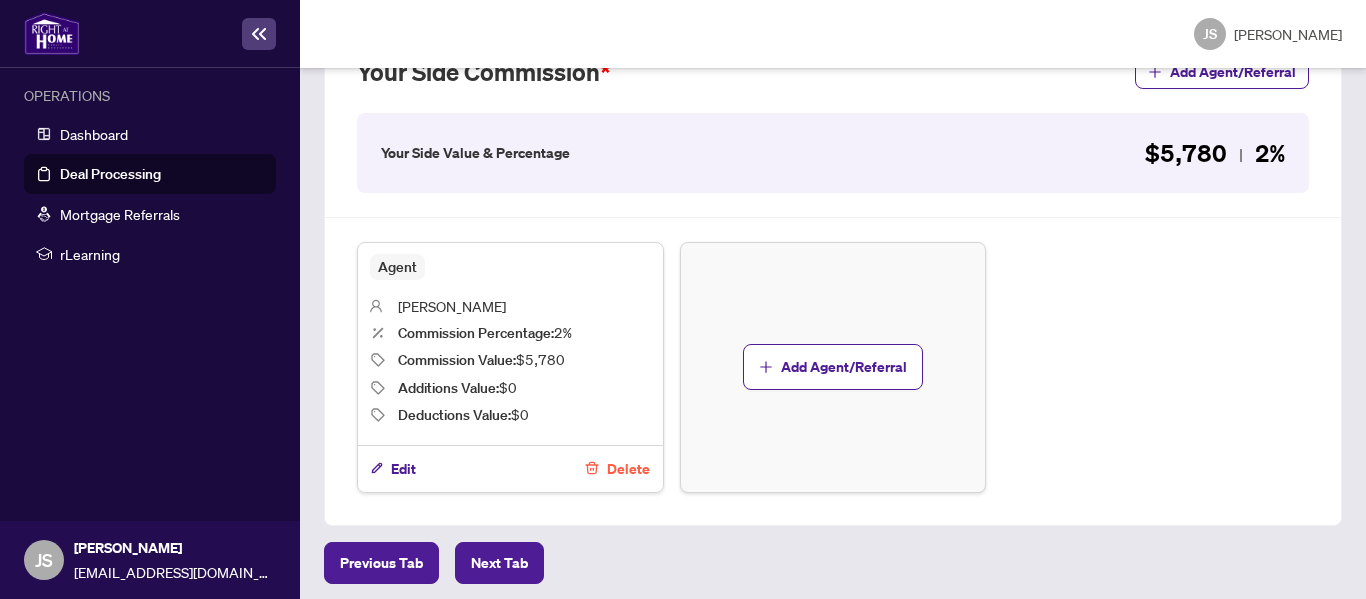 scroll, scrollTop: 706, scrollLeft: 0, axis: vertical 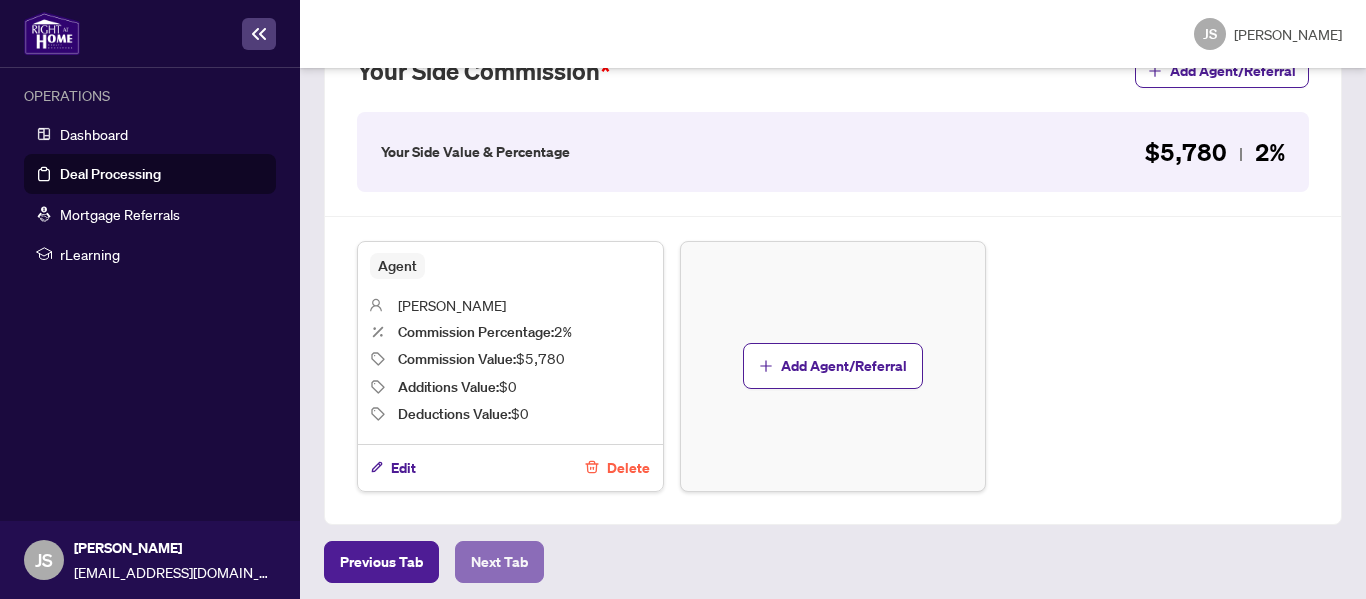 click on "Next Tab" at bounding box center (499, 562) 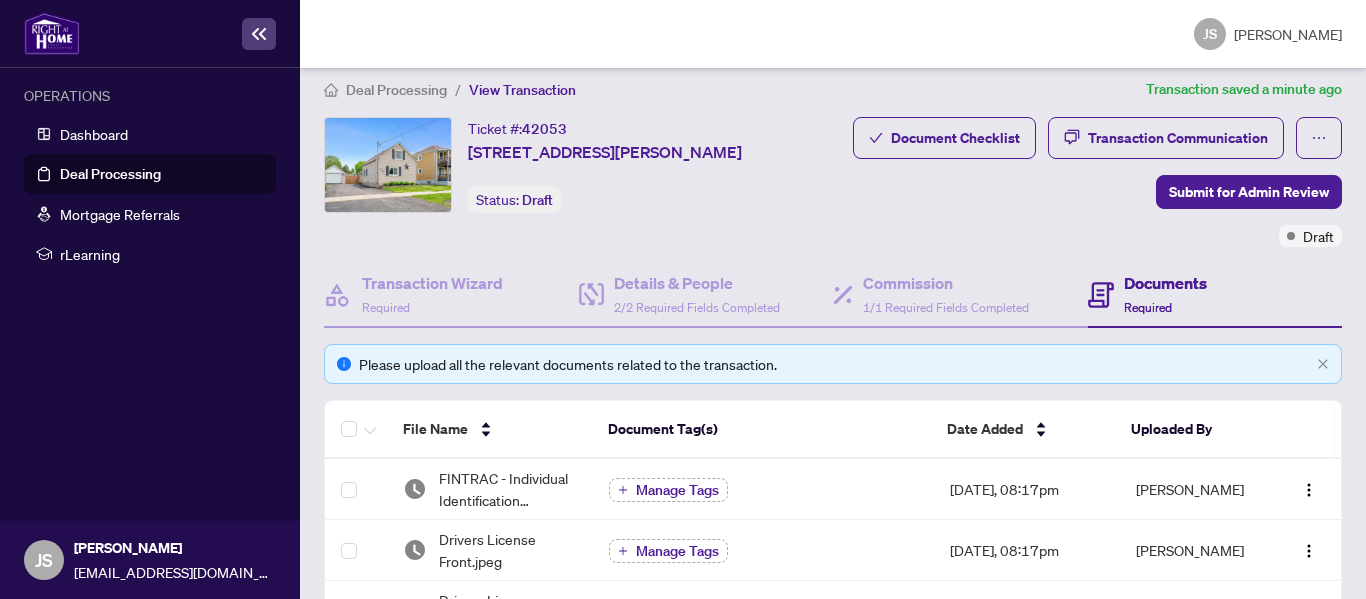 scroll, scrollTop: 0, scrollLeft: 0, axis: both 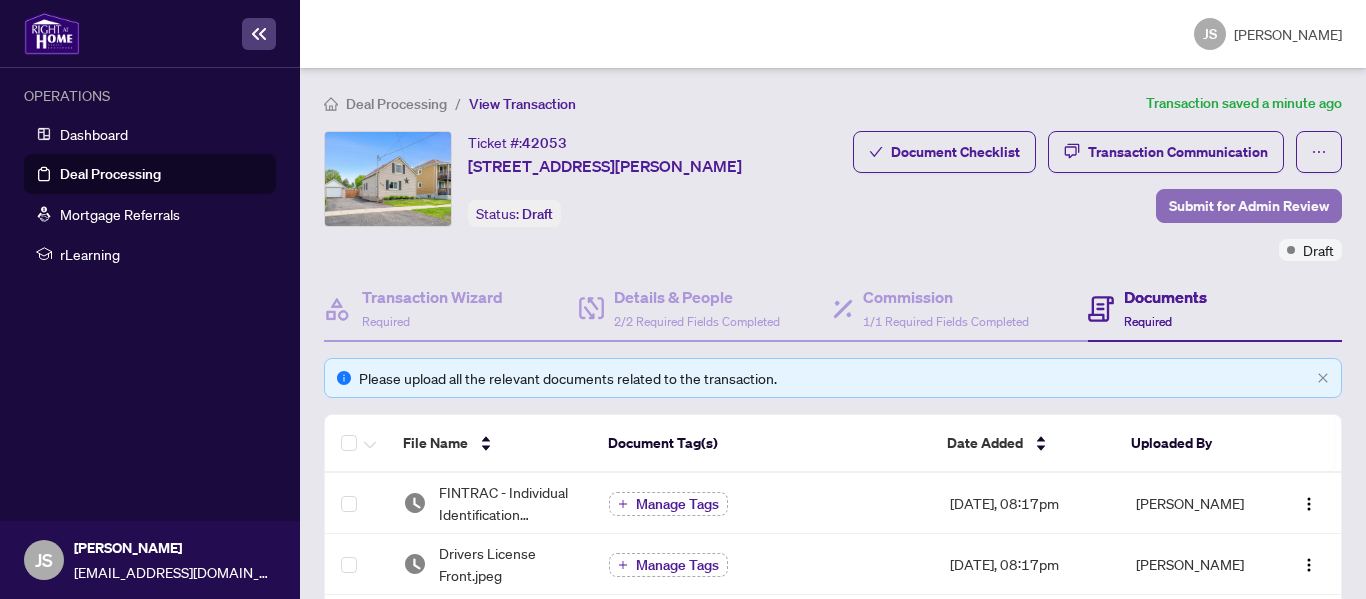 click on "Submit for Admin Review" at bounding box center (1249, 206) 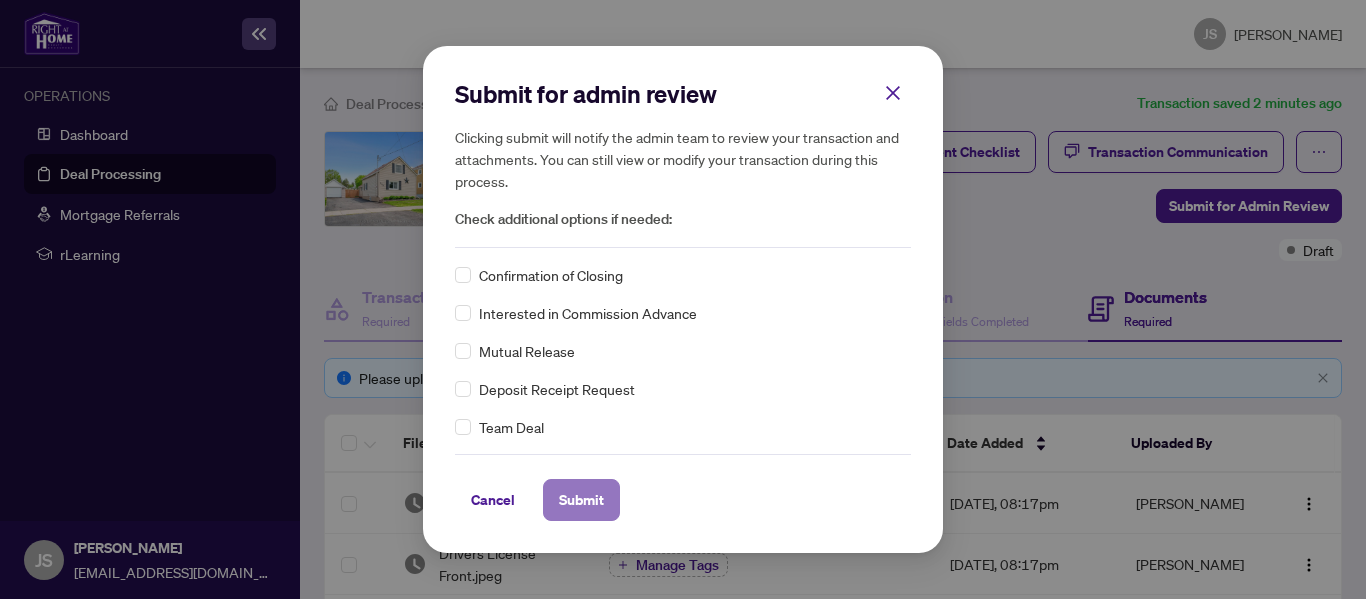 click on "Submit" at bounding box center [581, 500] 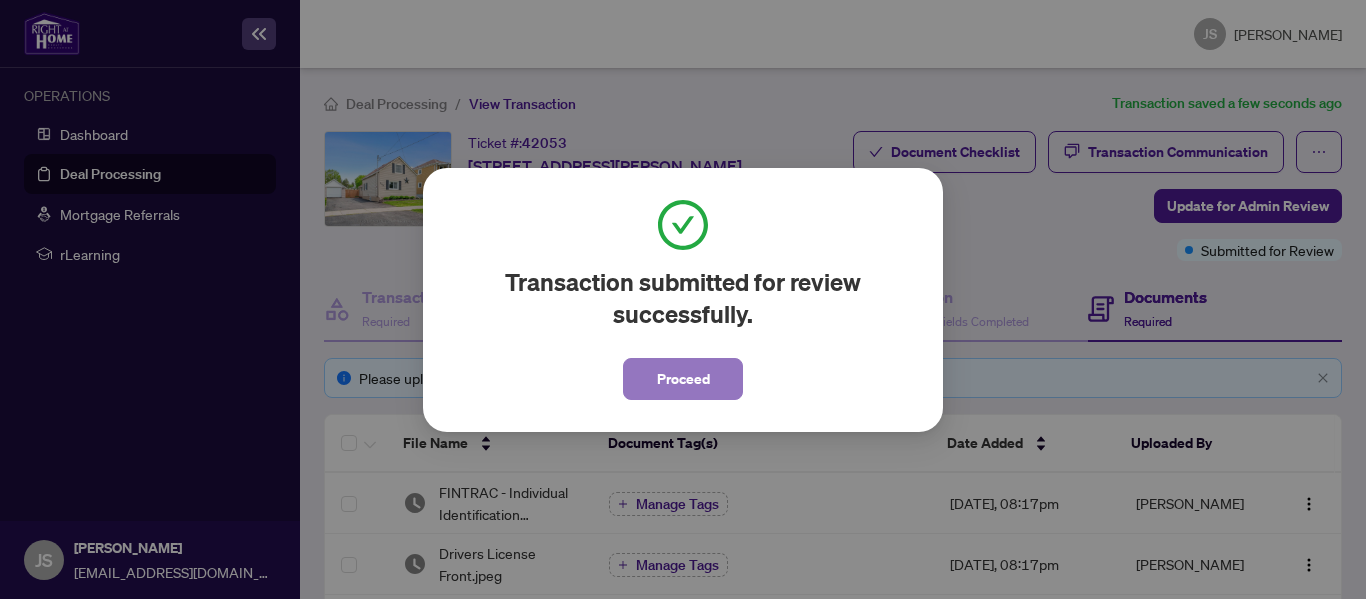 click on "Proceed" at bounding box center (683, 379) 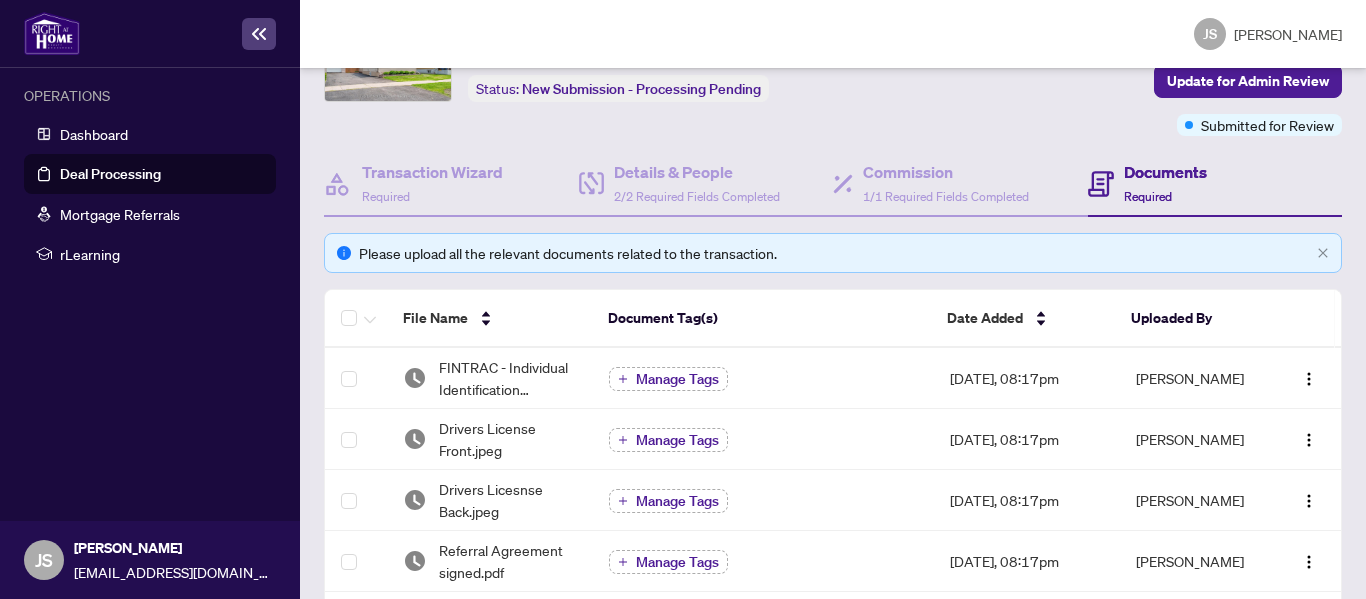 scroll, scrollTop: 0, scrollLeft: 0, axis: both 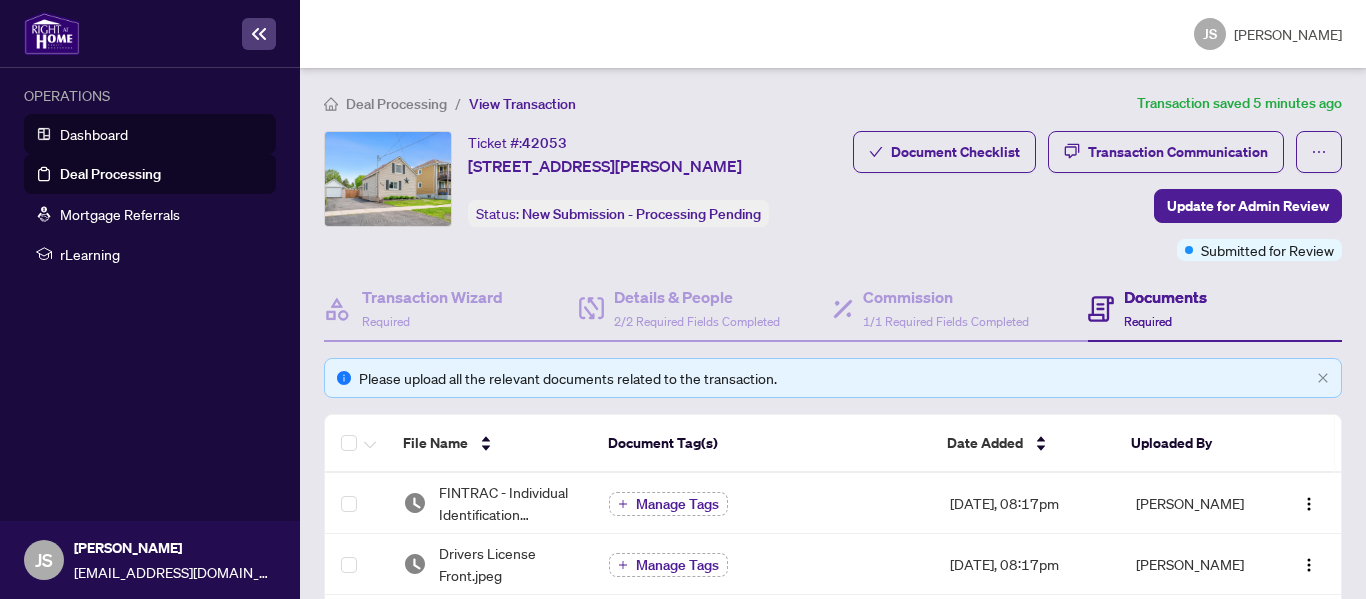 click on "Dashboard" at bounding box center (94, 134) 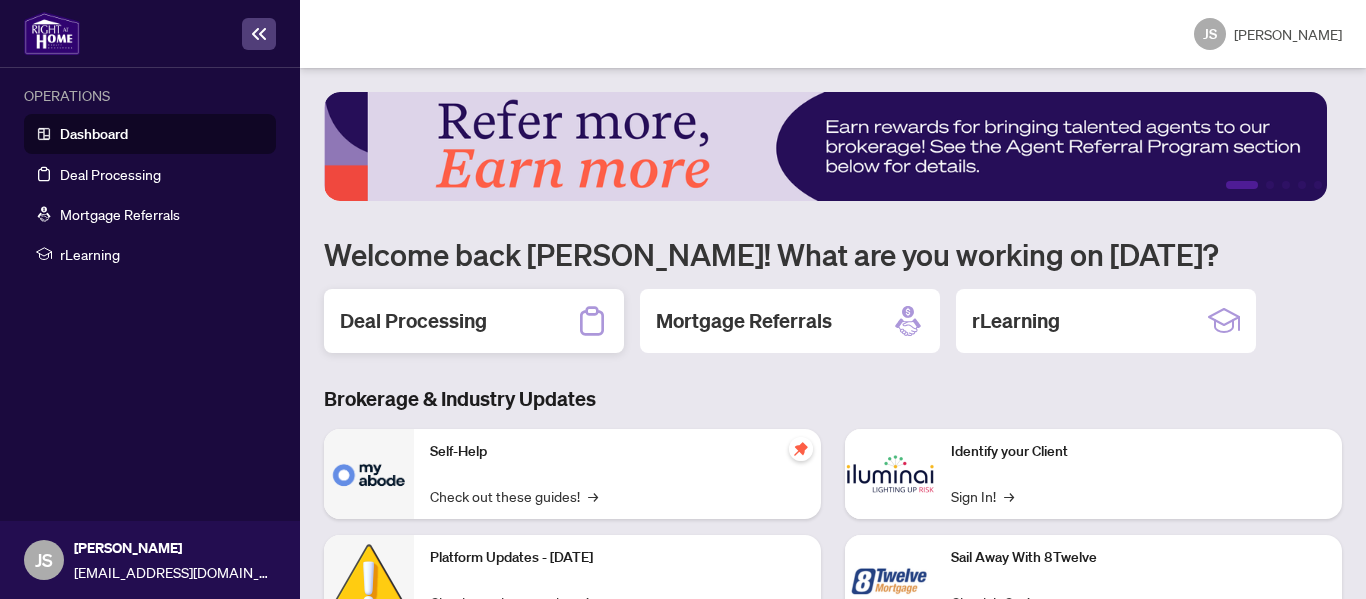 click on "Deal Processing" at bounding box center (474, 321) 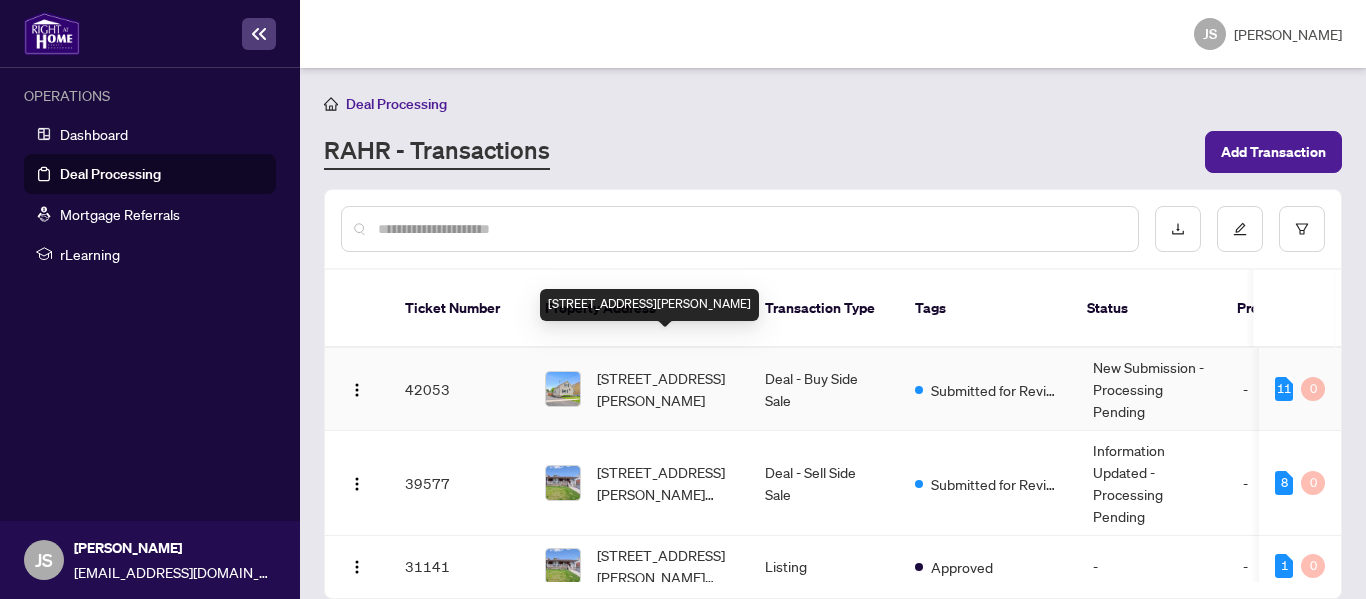 click on "[STREET_ADDRESS][PERSON_NAME]" at bounding box center [665, 389] 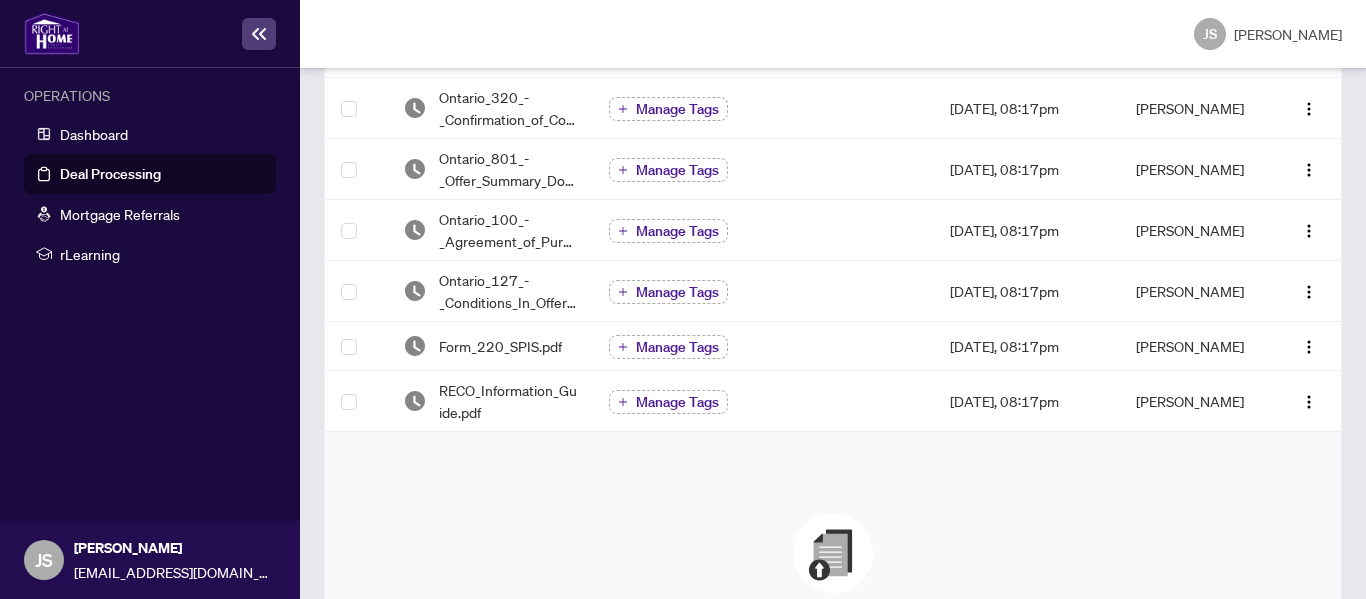 scroll, scrollTop: 800, scrollLeft: 0, axis: vertical 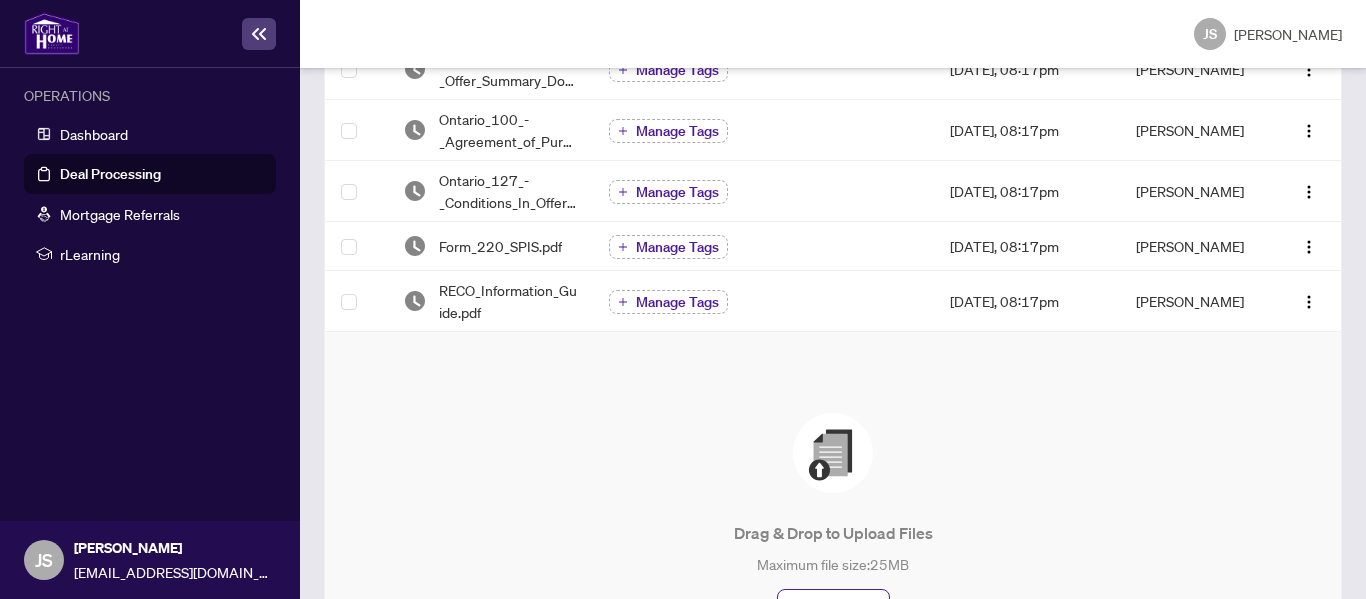 click at bounding box center [833, 453] 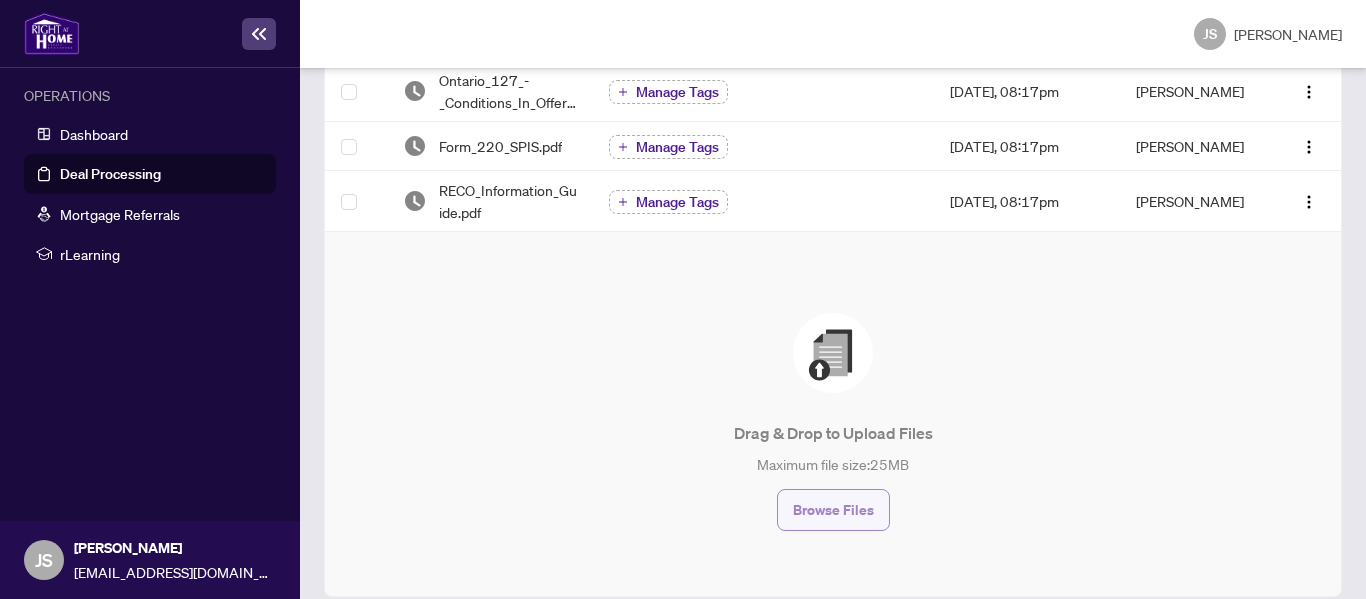 click on "Browse Files" at bounding box center [833, 510] 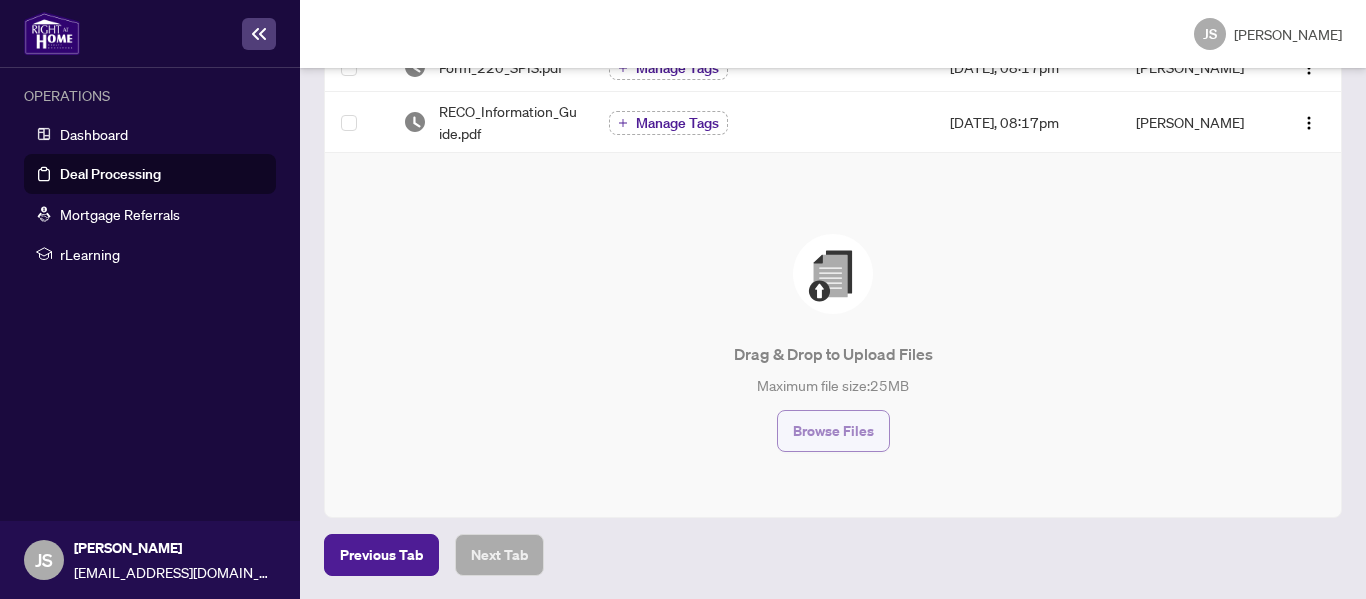 click on "Browse Files" at bounding box center [833, 431] 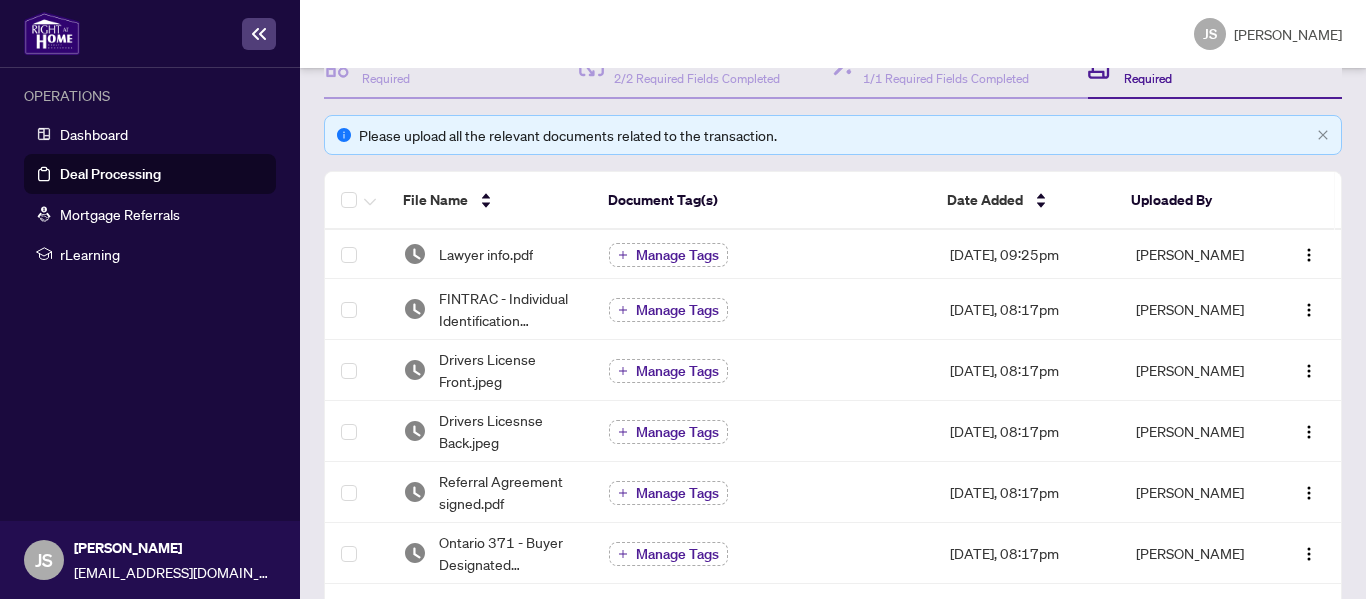 scroll, scrollTop: 0, scrollLeft: 0, axis: both 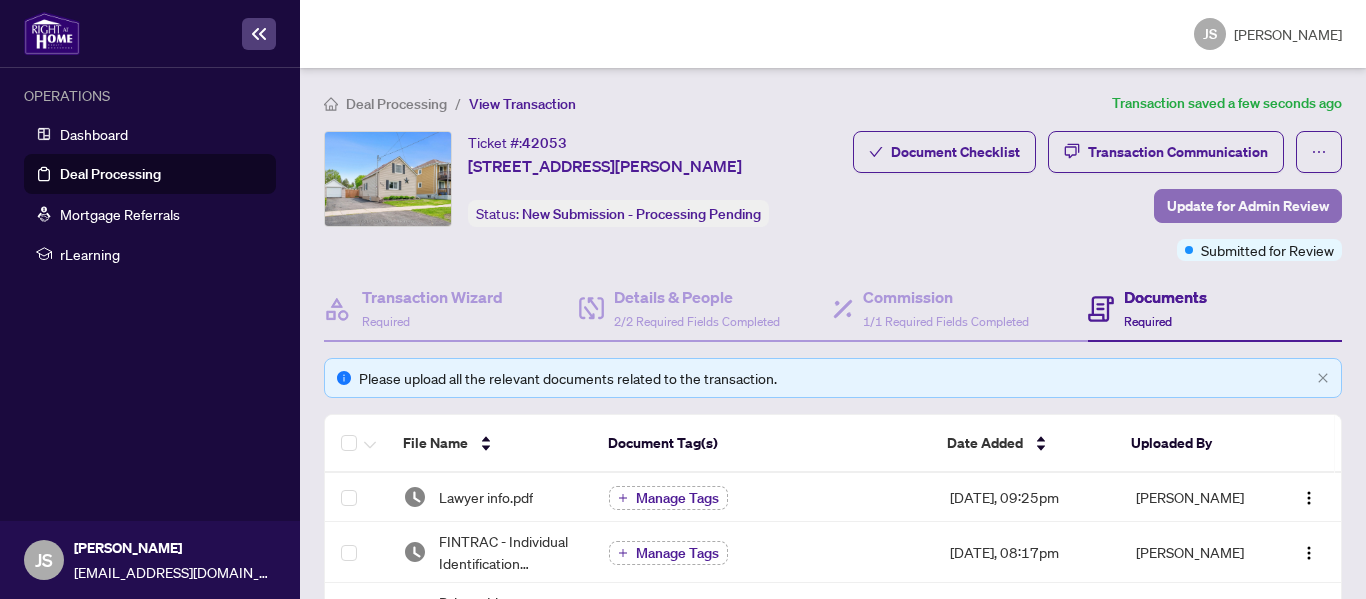 click on "Update for Admin Review" at bounding box center [1248, 206] 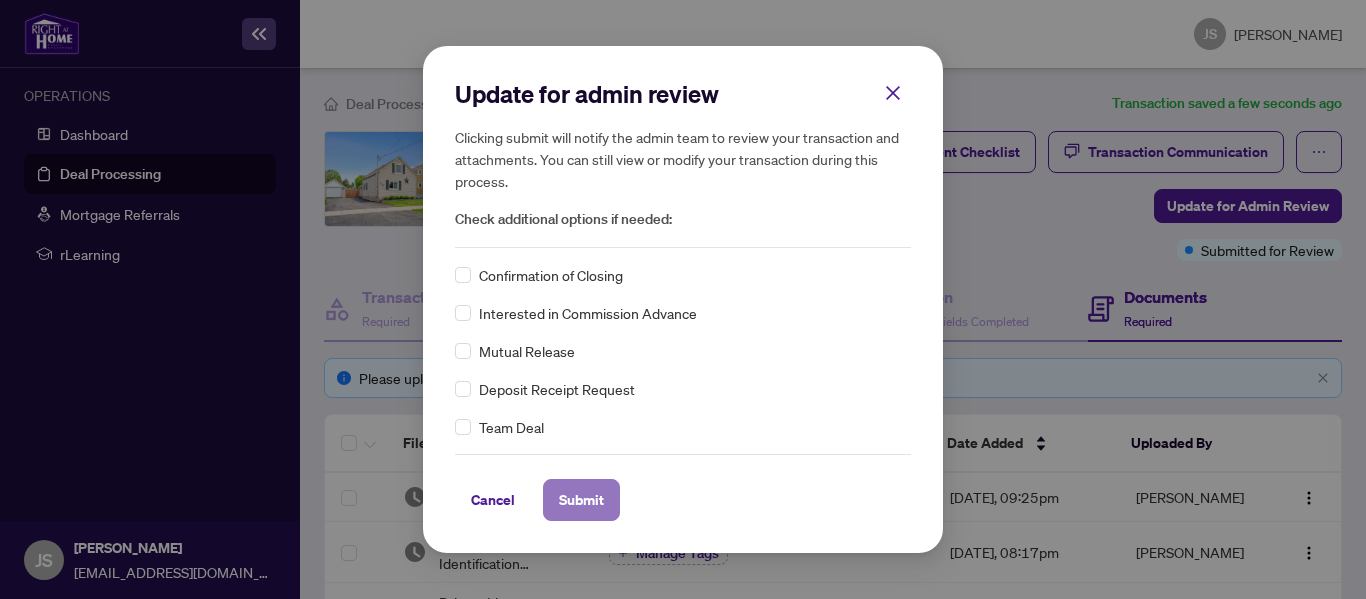 click on "Submit" at bounding box center [581, 500] 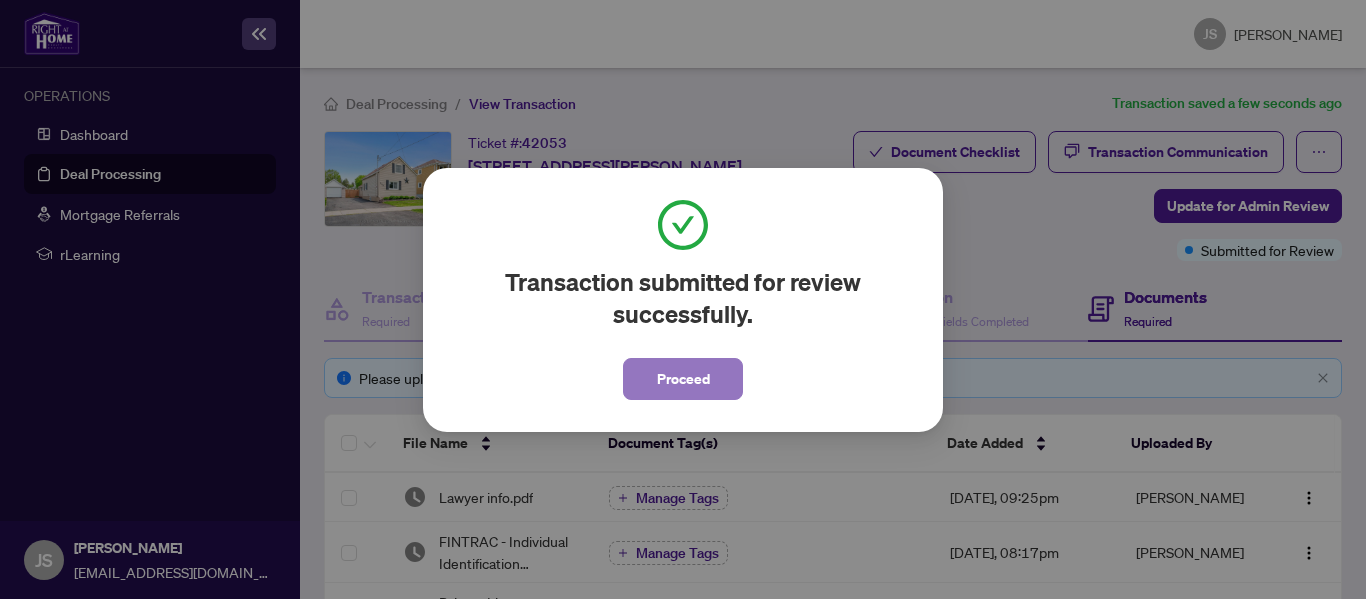 click on "Proceed" at bounding box center (683, 379) 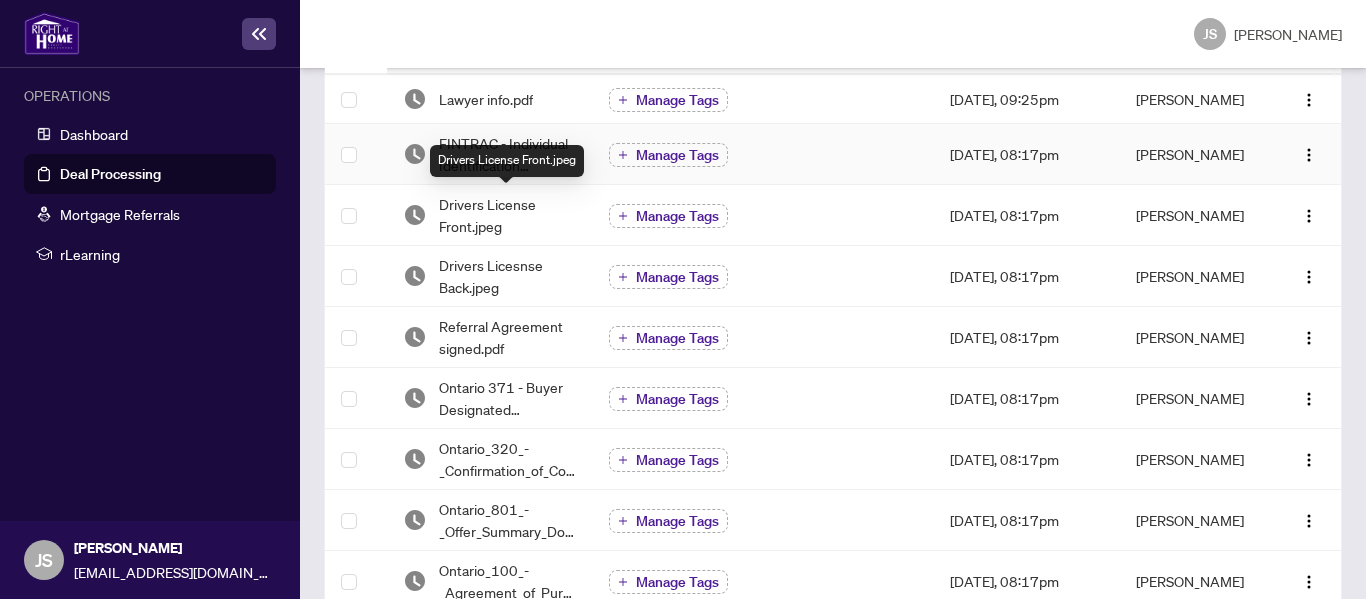 scroll, scrollTop: 300, scrollLeft: 0, axis: vertical 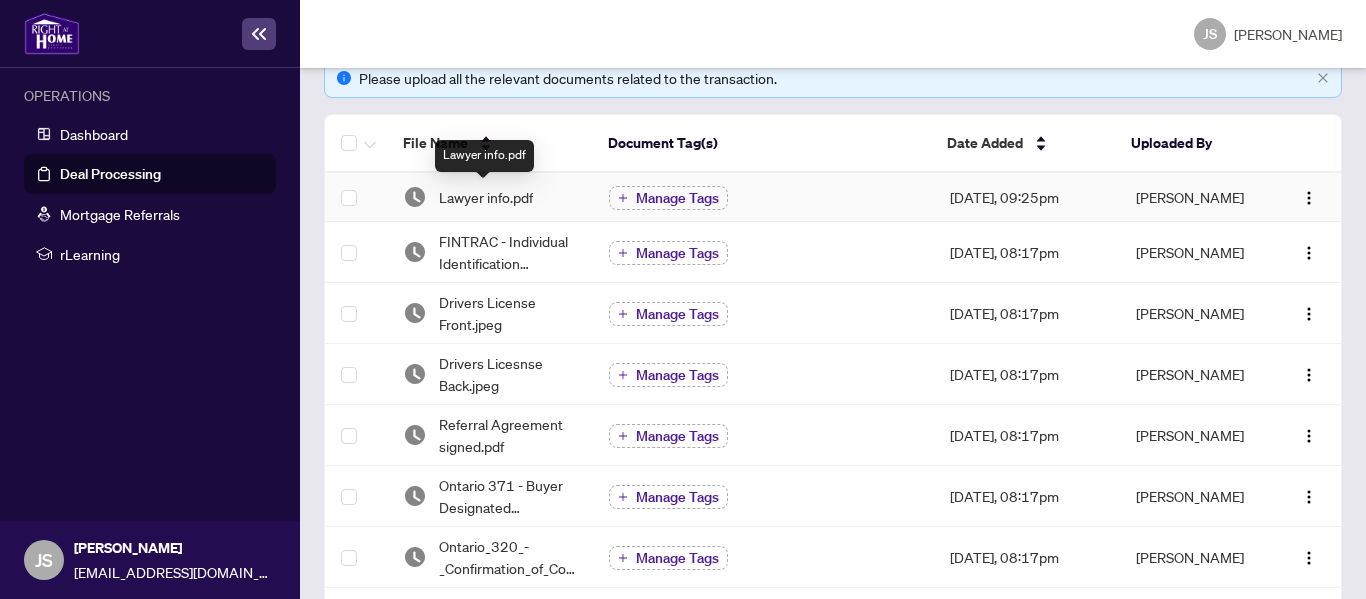 click on "Lawyer info.pdf" at bounding box center (486, 197) 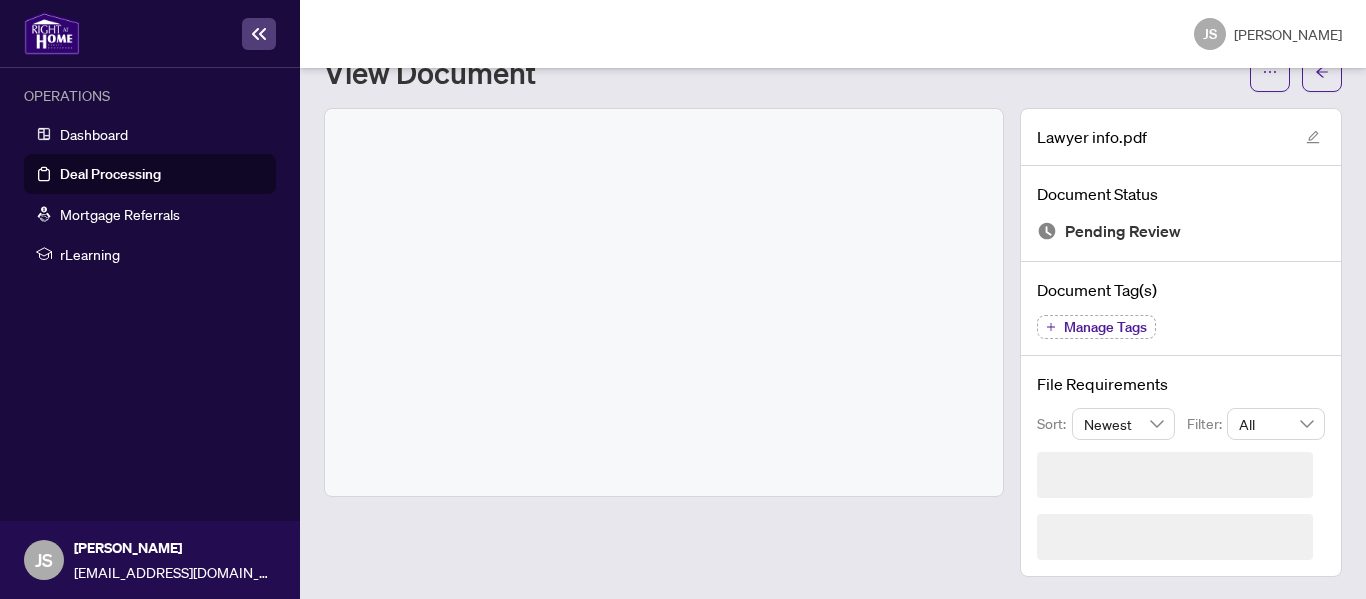 scroll, scrollTop: 17, scrollLeft: 0, axis: vertical 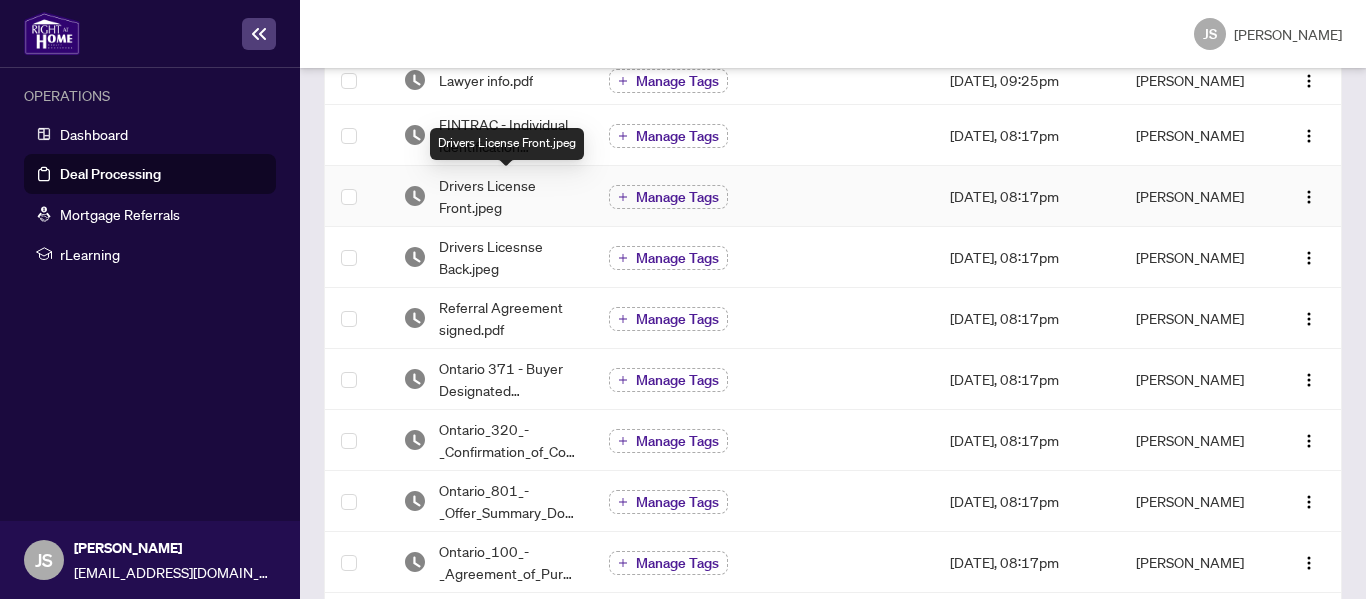 click on "Drivers License Front.jpeg" at bounding box center (508, 196) 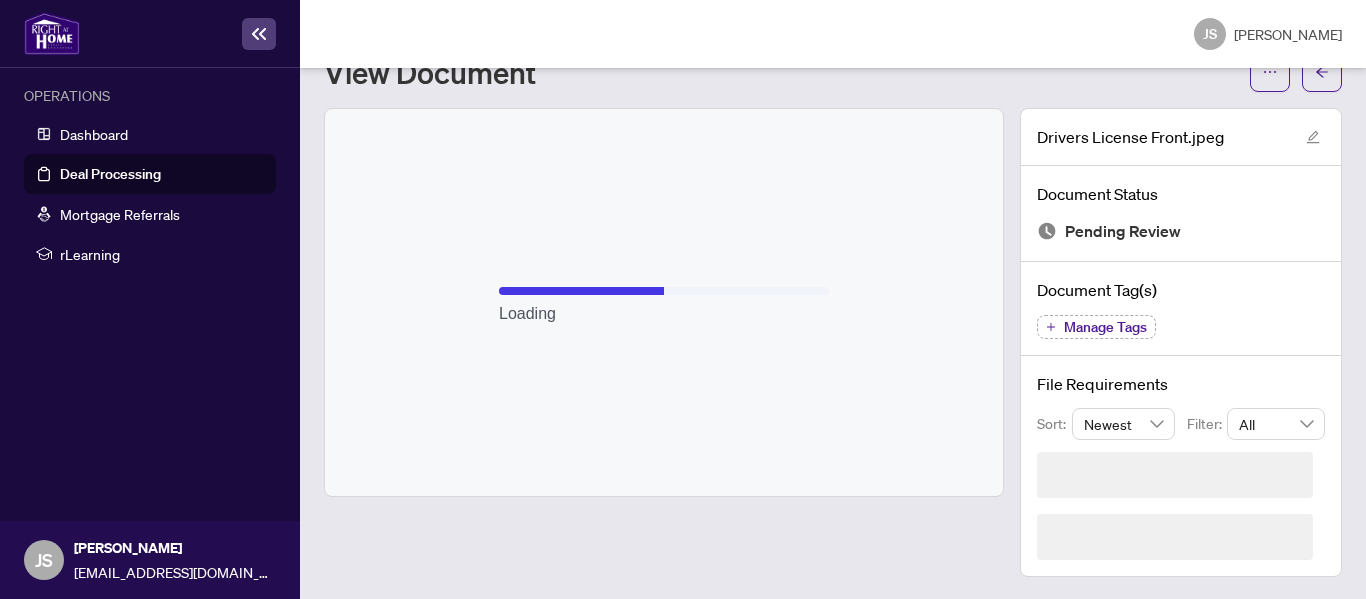 scroll, scrollTop: 17, scrollLeft: 0, axis: vertical 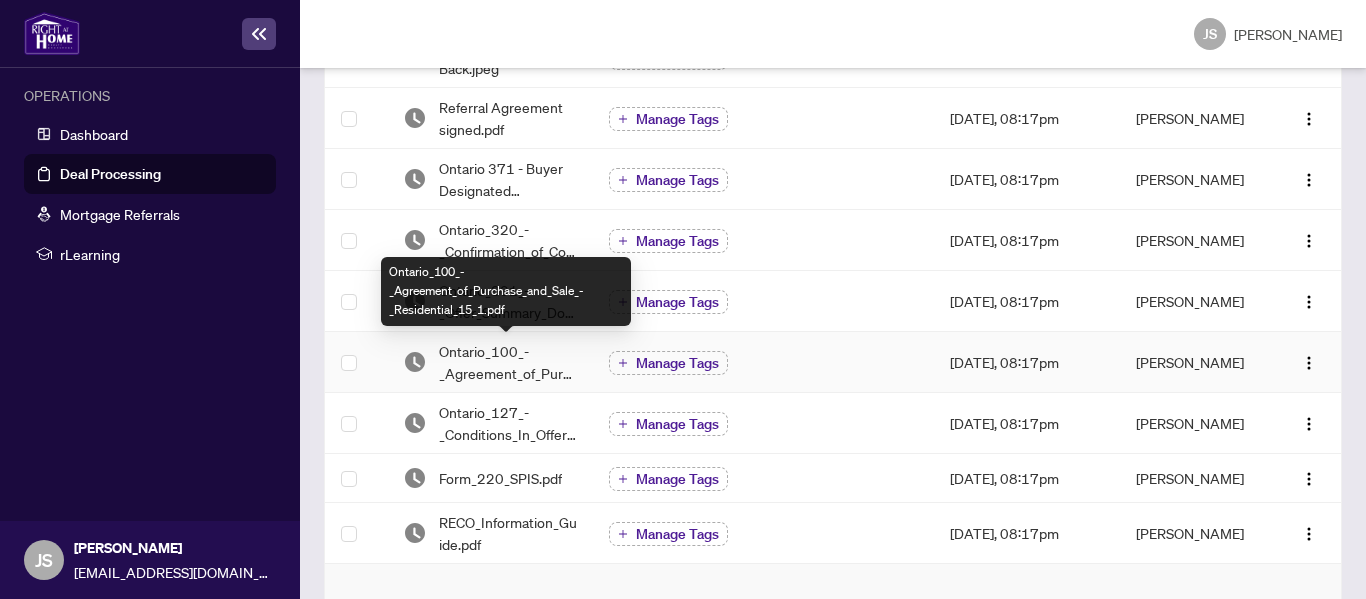 click on "Ontario_100_-_Agreement_of_Purchase_and_Sale_-_Residential_15_1.pdf" at bounding box center (508, 362) 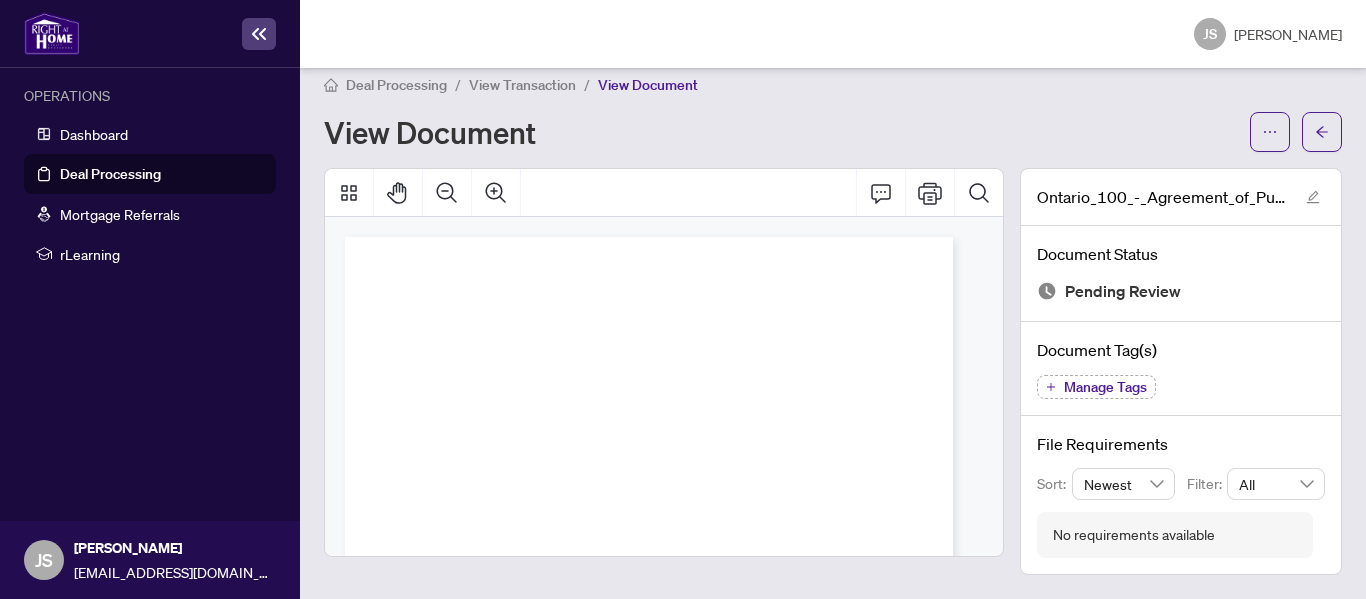 scroll, scrollTop: 17, scrollLeft: 0, axis: vertical 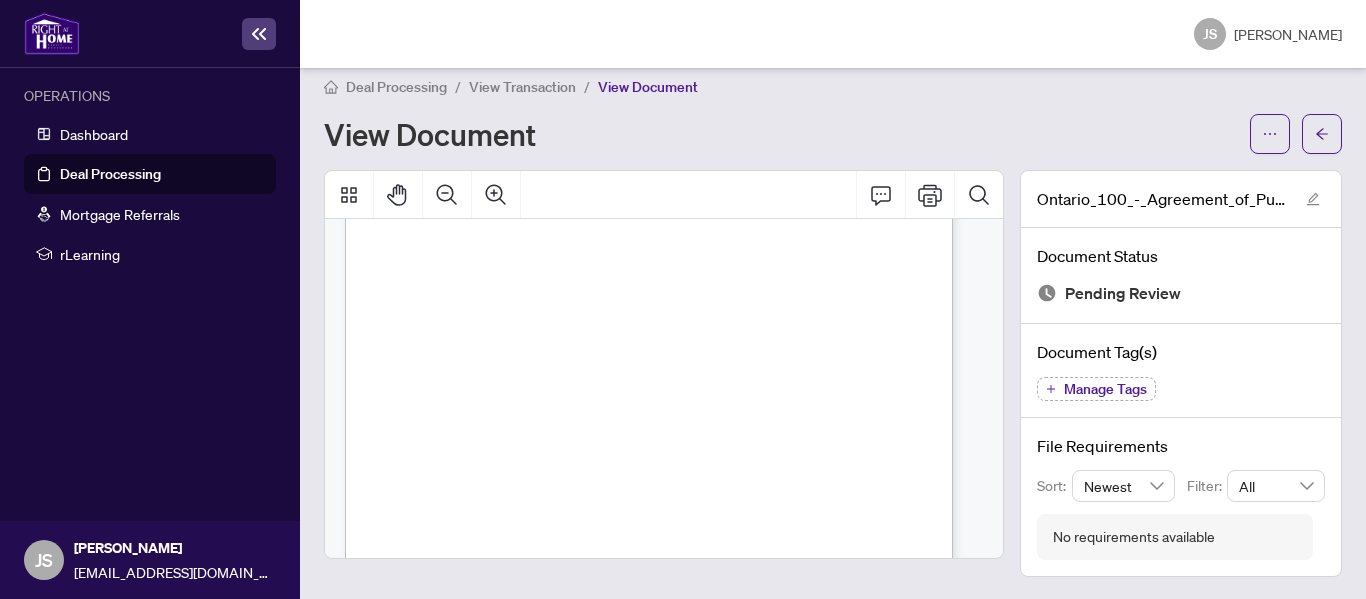 click on "Form 100 Revised 2024  Page 1 of 6
The trademarks REALTOR®, REALTORS®, MLS®, Multiple Listing Services® and associated logos are owned or controlled by  The Canadian Real Estate Association (CREA) and identify the real estate professionals who are members of CREA and the  quality of services they provide. Used under license.
© 2025, Ontario Real Estate Association (“[PERSON_NAME]”). All rights reserved. This form was developed by [PERSON_NAME] for the use and reproduction  by its members and licensees only. Any other use or reproduction is prohibited except with prior written consent of [PERSON_NAME]. Do not alter  when printing or reproducing the standard pre-set portion. [PERSON_NAME] bears no liability for your use of this form.
Agreement of Purchase and Sale
Form 100
for use in the Province of [GEOGRAPHIC_DATA]
This Agreement of Purchase and Sale dated this ....................... day of .................................................................................................... 20............
BUYER: SELLER: REAL PROPERTY:
2" at bounding box center [647, 430] 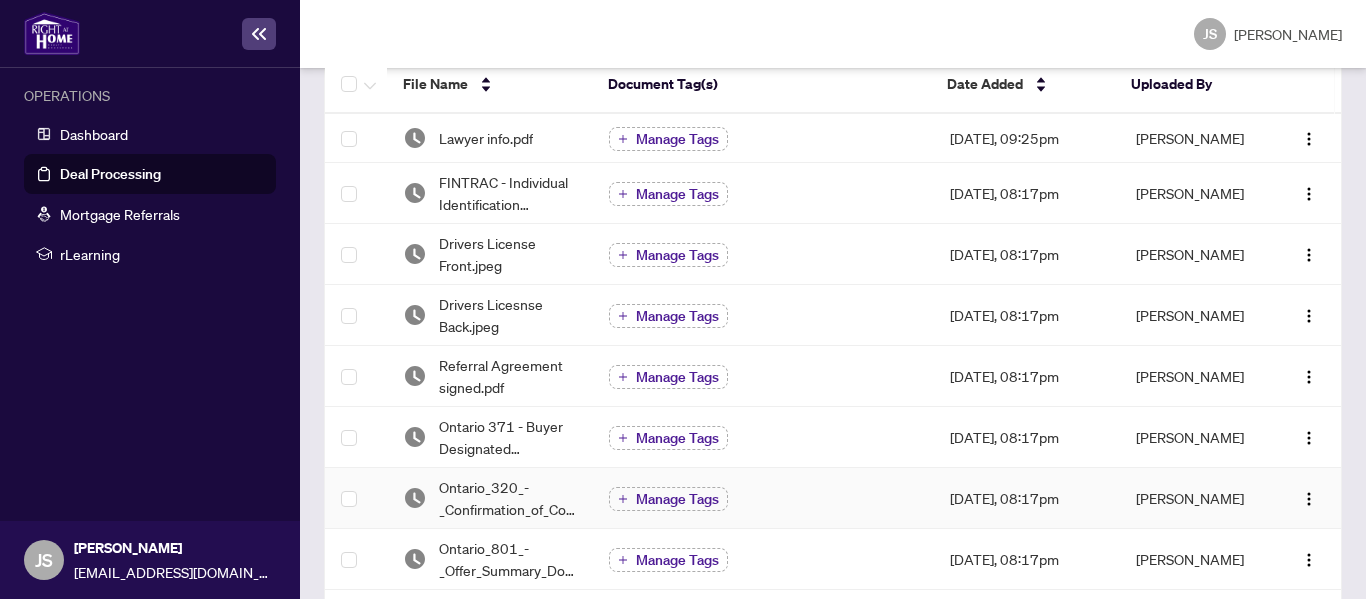 scroll, scrollTop: 417, scrollLeft: 0, axis: vertical 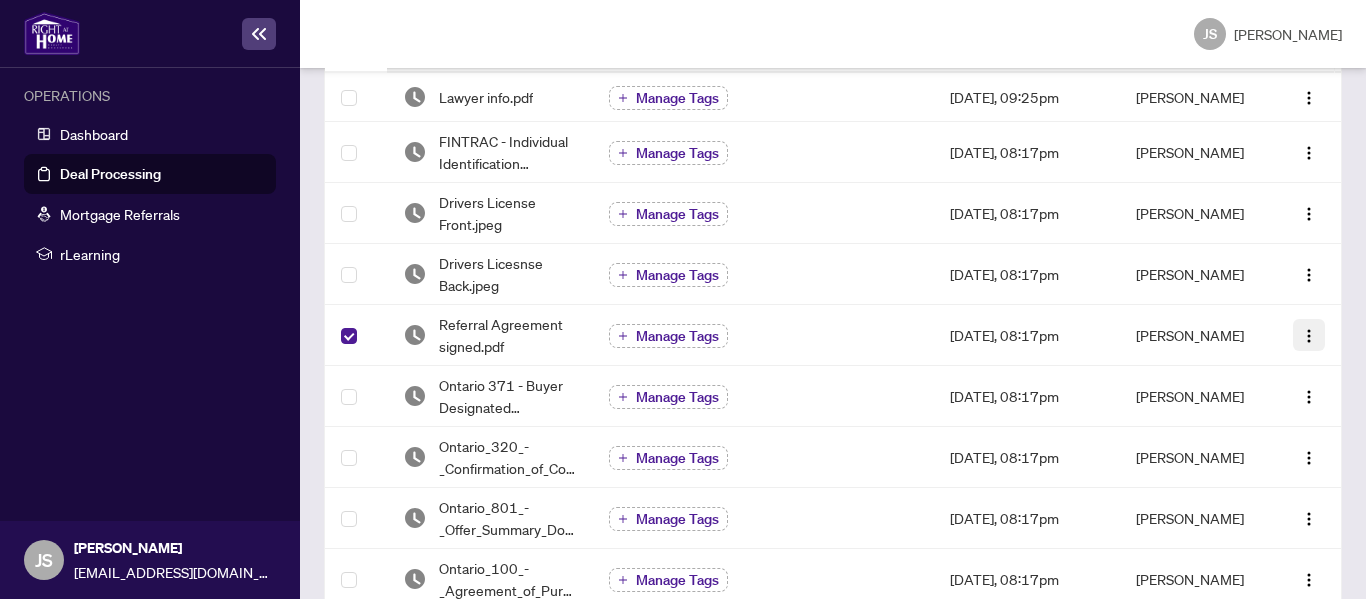 click at bounding box center (1309, 336) 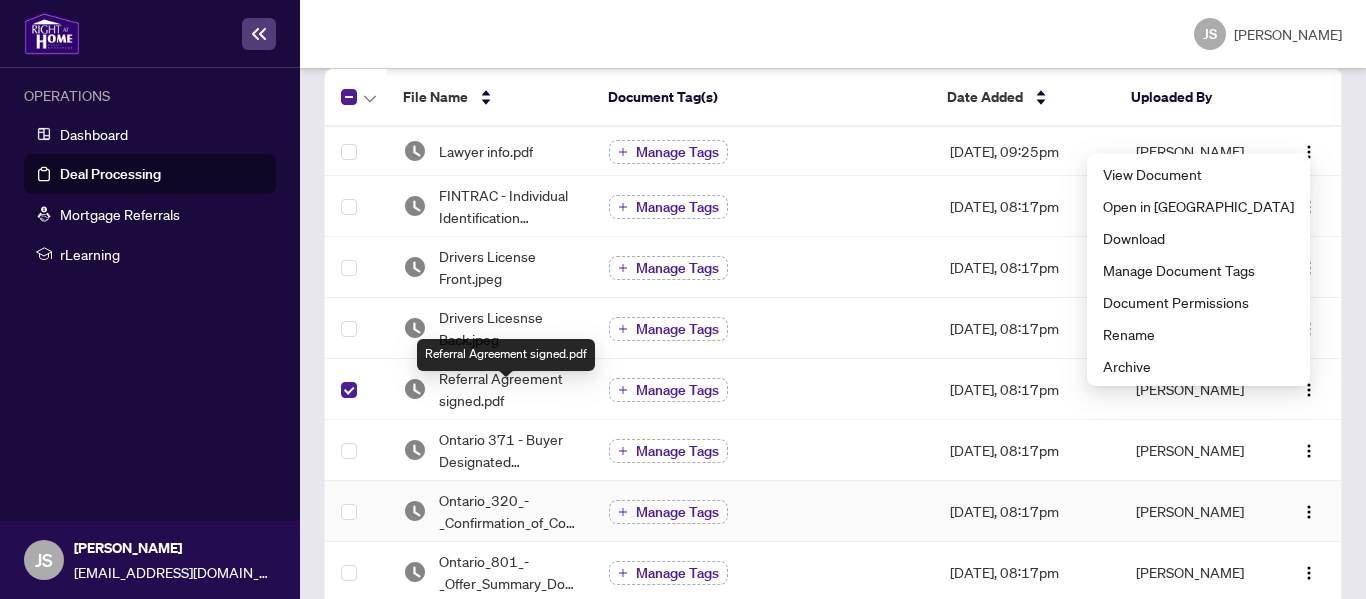 scroll, scrollTop: 400, scrollLeft: 0, axis: vertical 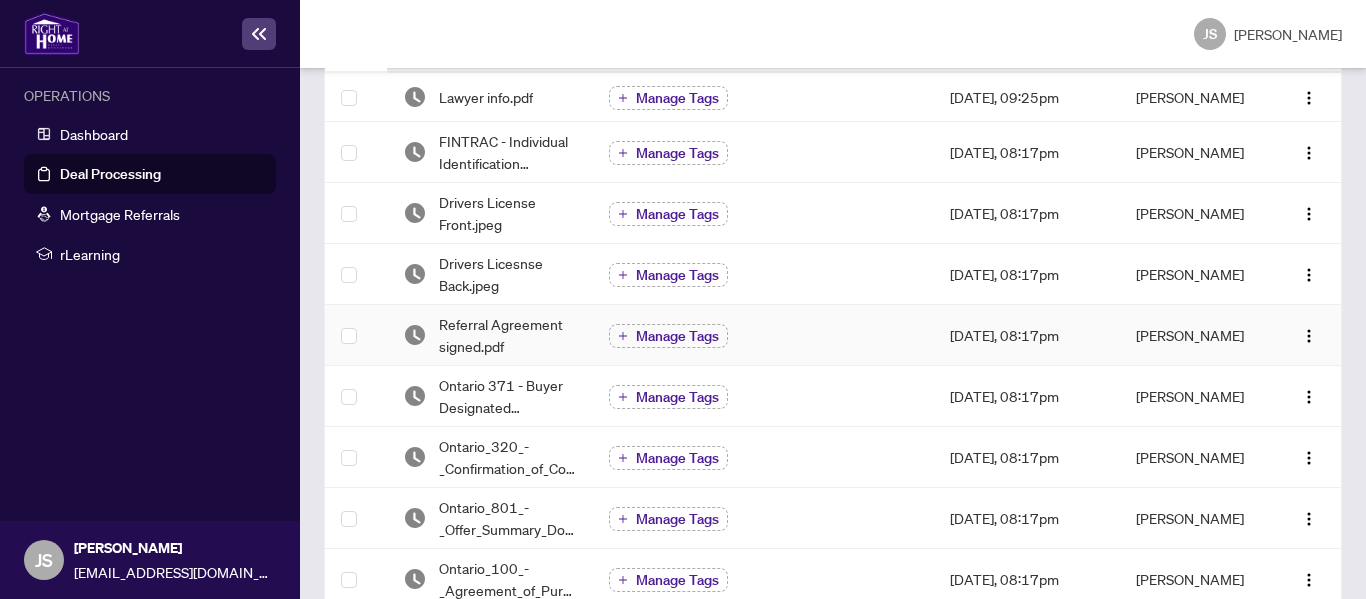click on "Manage Tags" at bounding box center [763, 336] 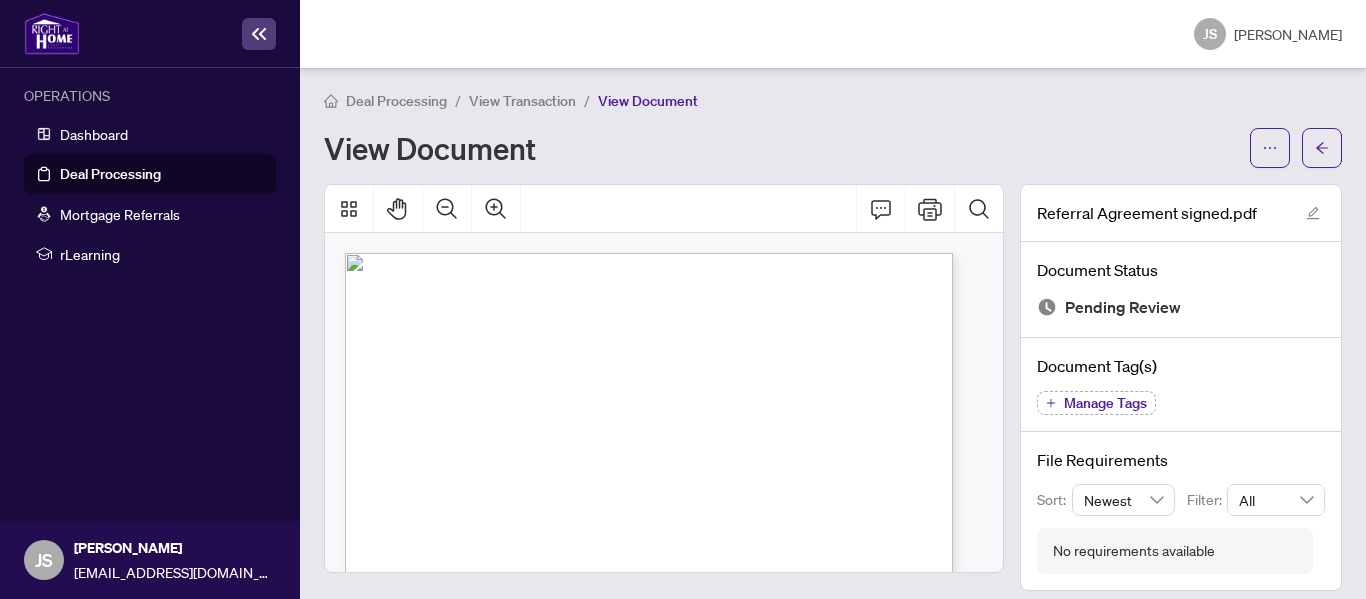 scroll, scrollTop: 0, scrollLeft: 0, axis: both 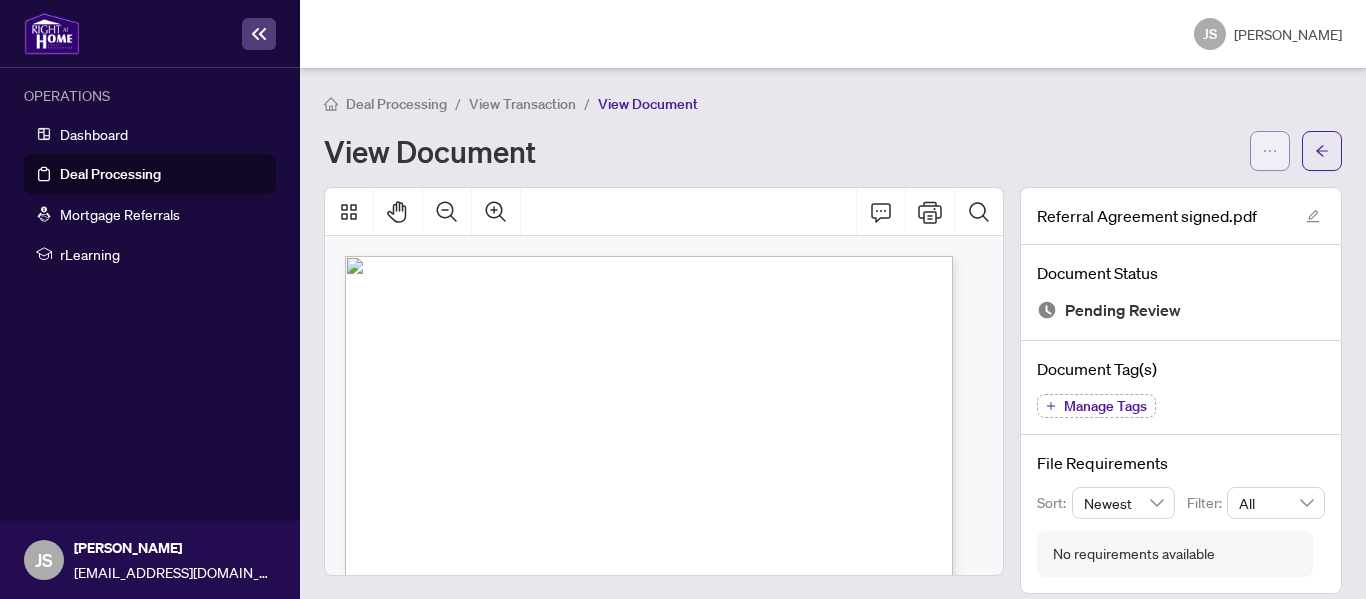 click 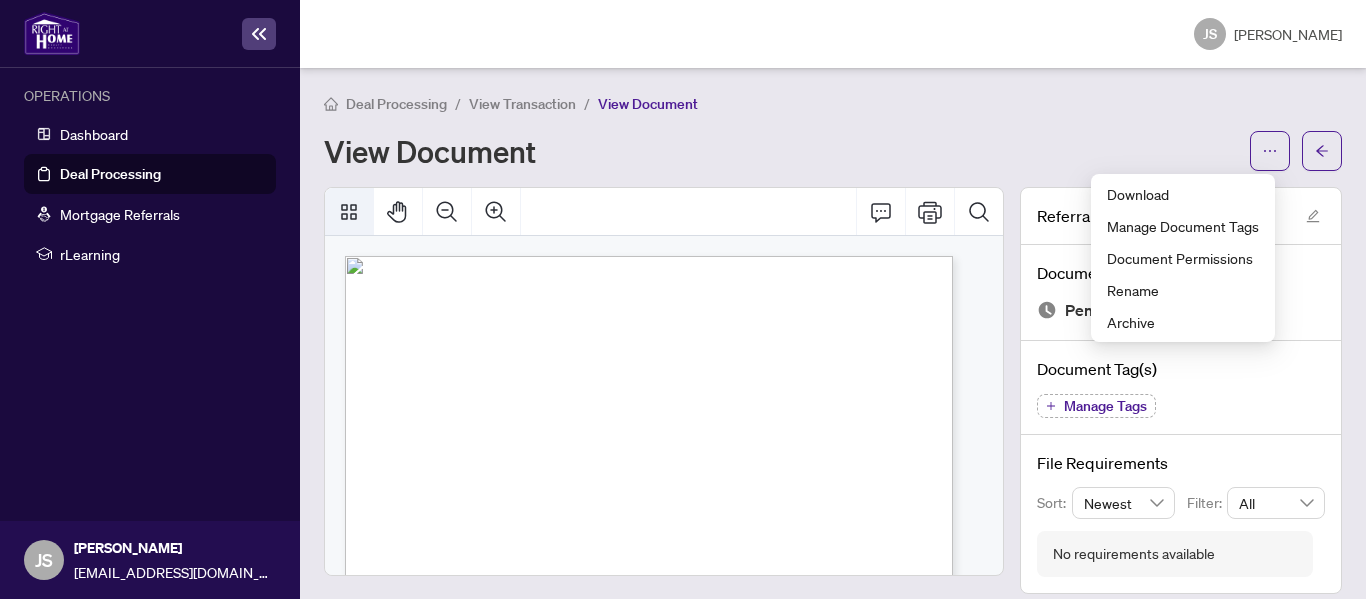 click 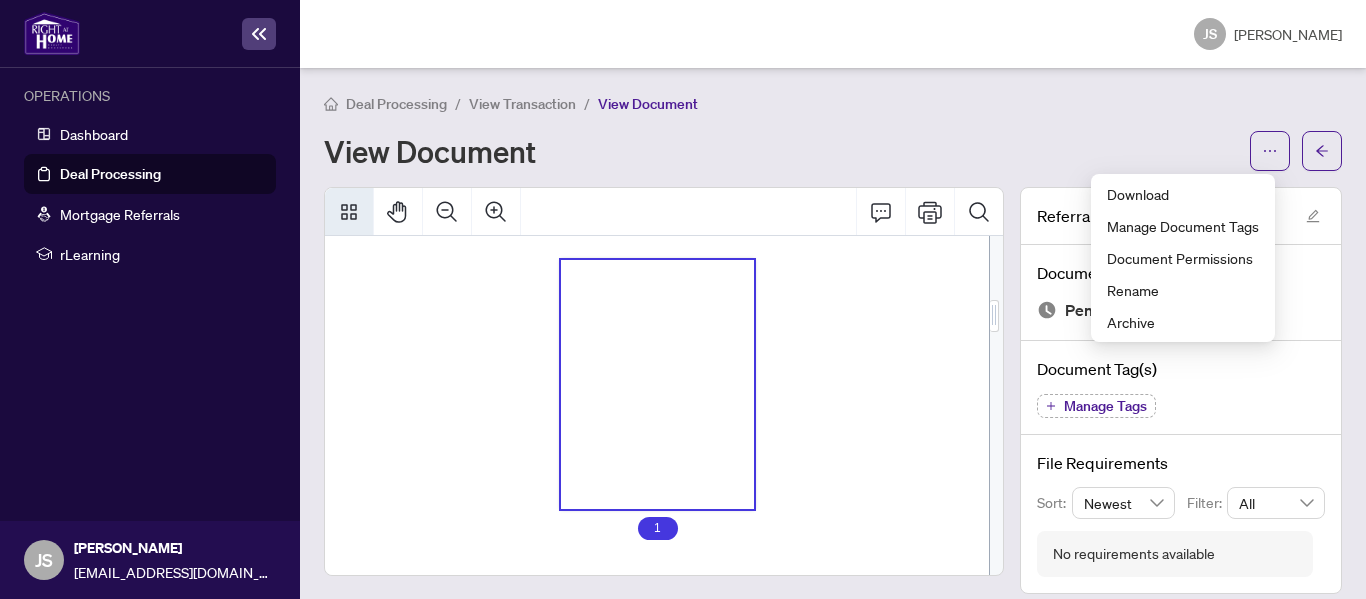 click 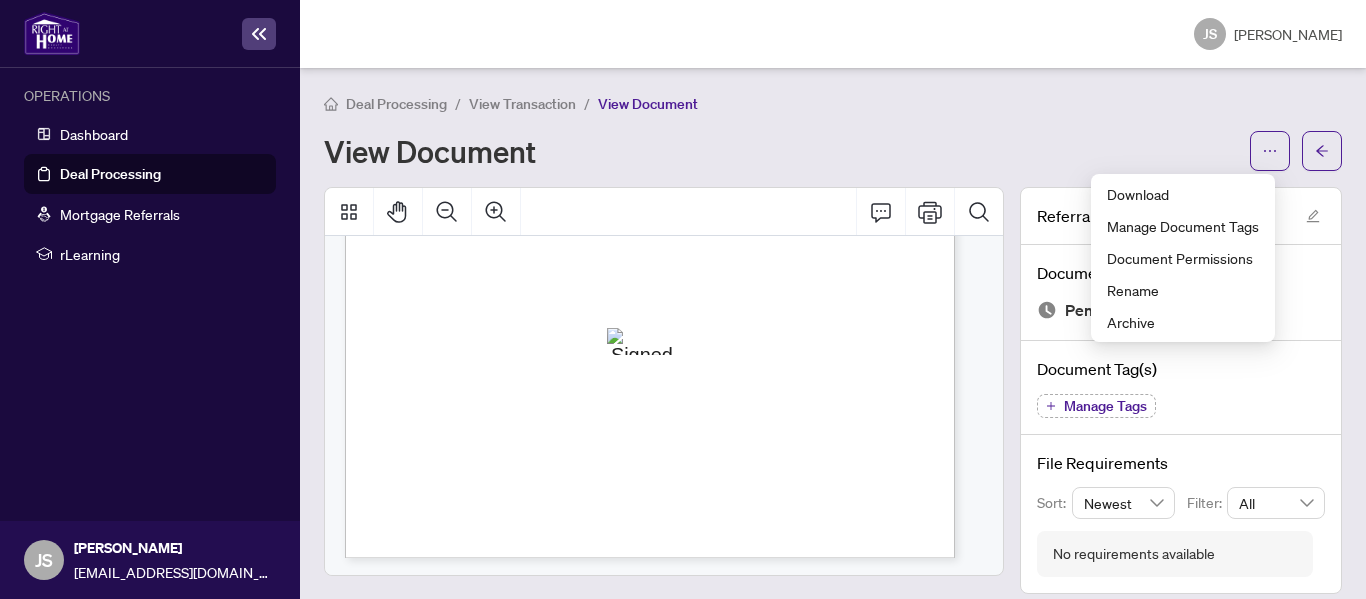 scroll, scrollTop: 490, scrollLeft: 0, axis: vertical 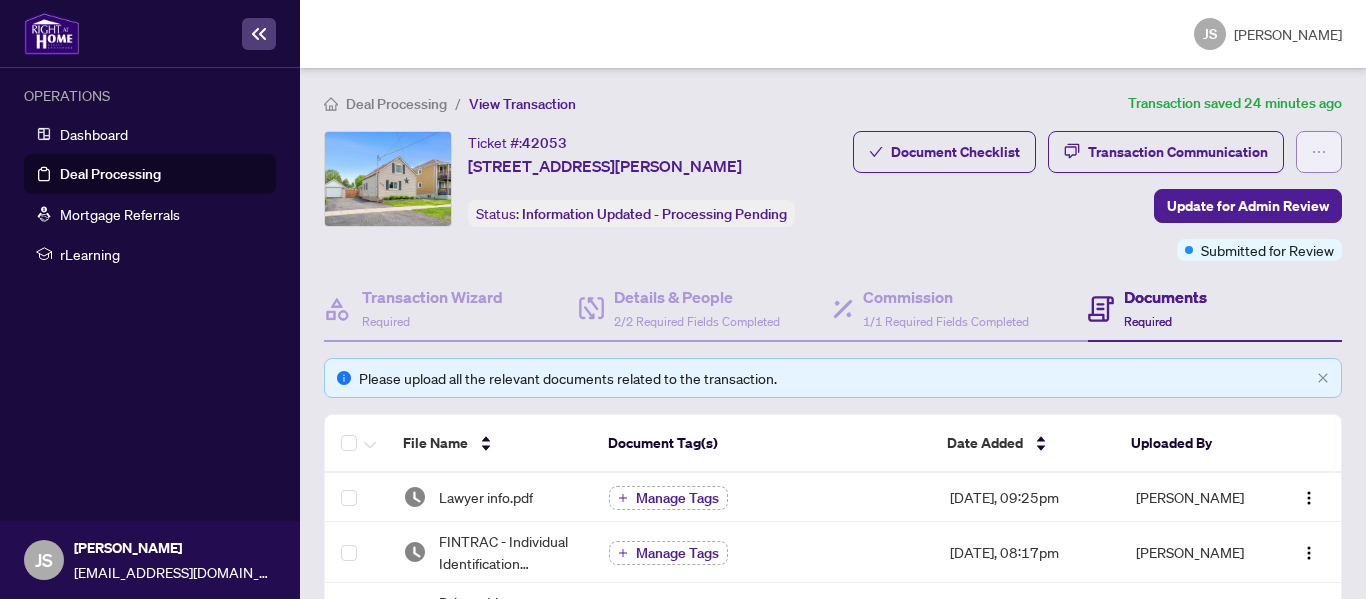 click 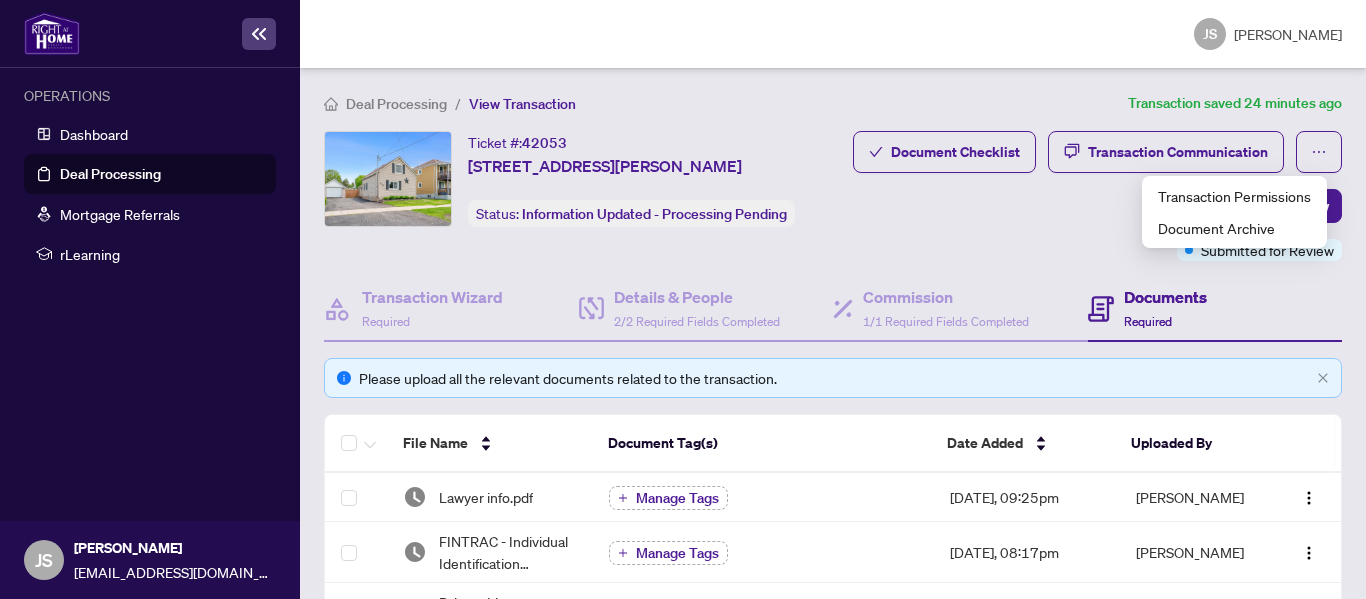 click on "Document Checklist Transaction Communication Update for Admin Review Submitted for Review" at bounding box center (1085, 196) 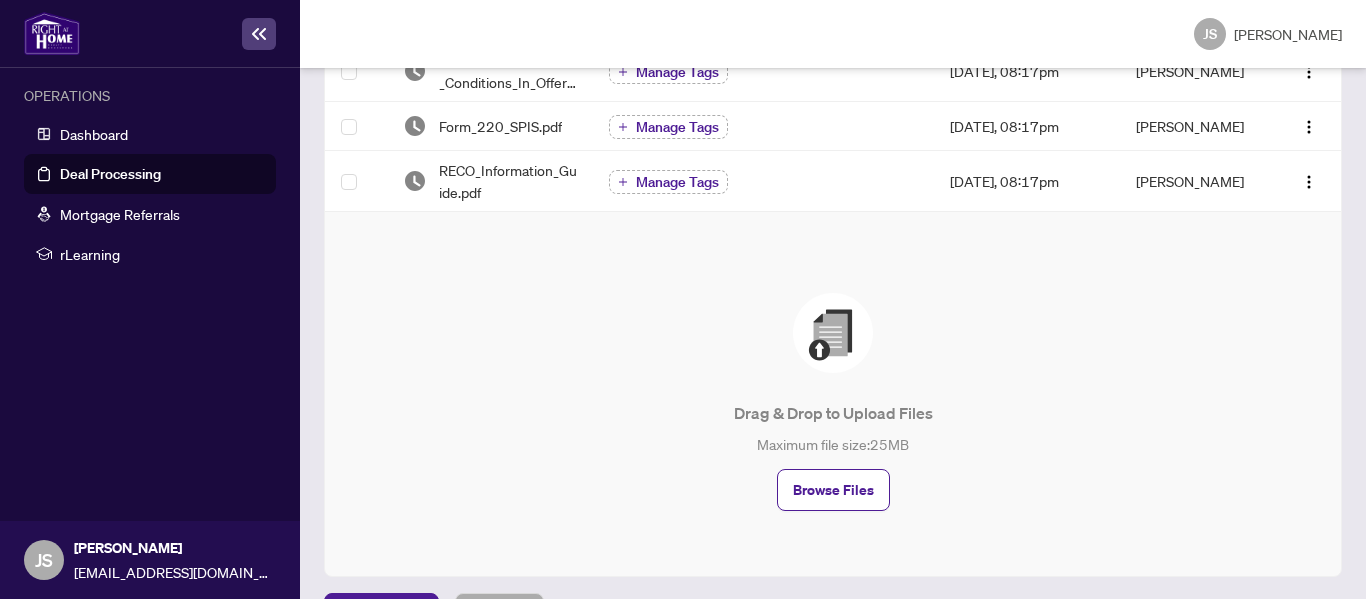 scroll, scrollTop: 1000, scrollLeft: 0, axis: vertical 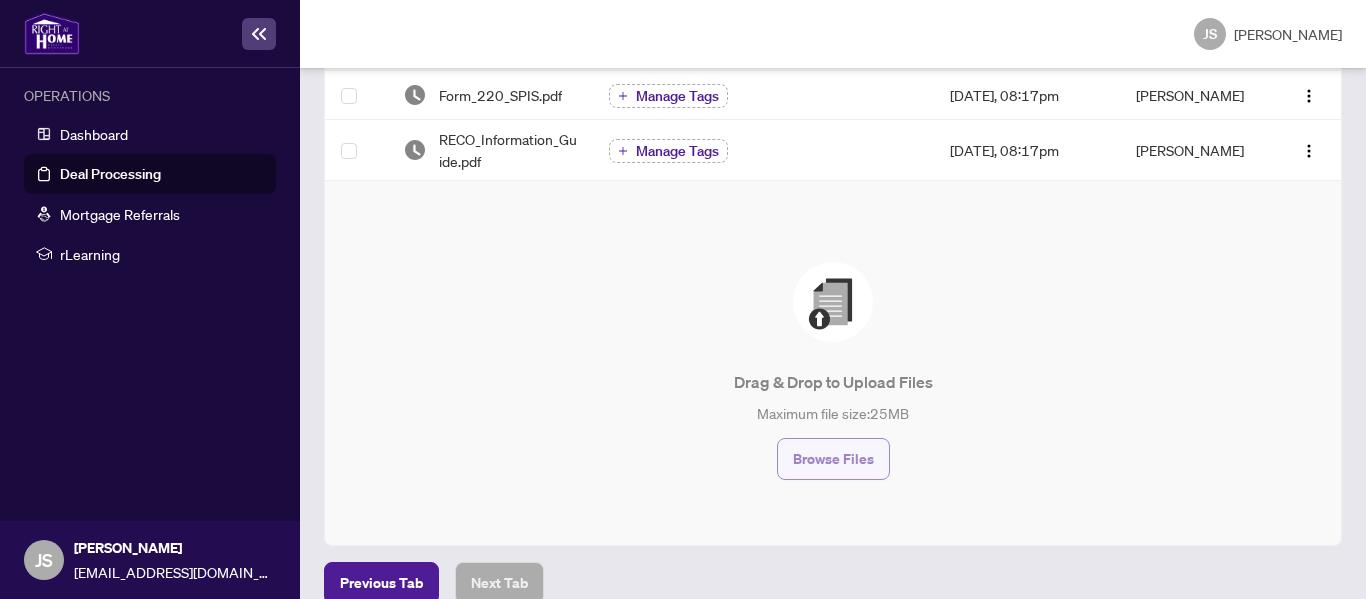 click on "Browse Files" at bounding box center [833, 459] 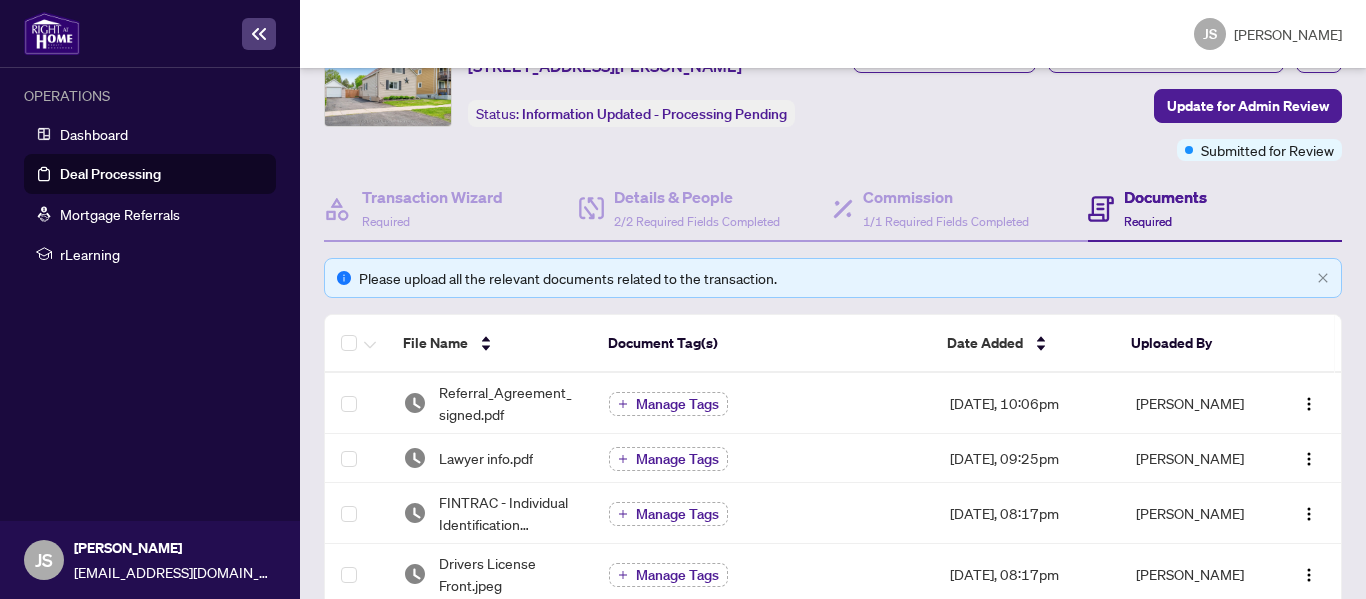 scroll, scrollTop: 200, scrollLeft: 0, axis: vertical 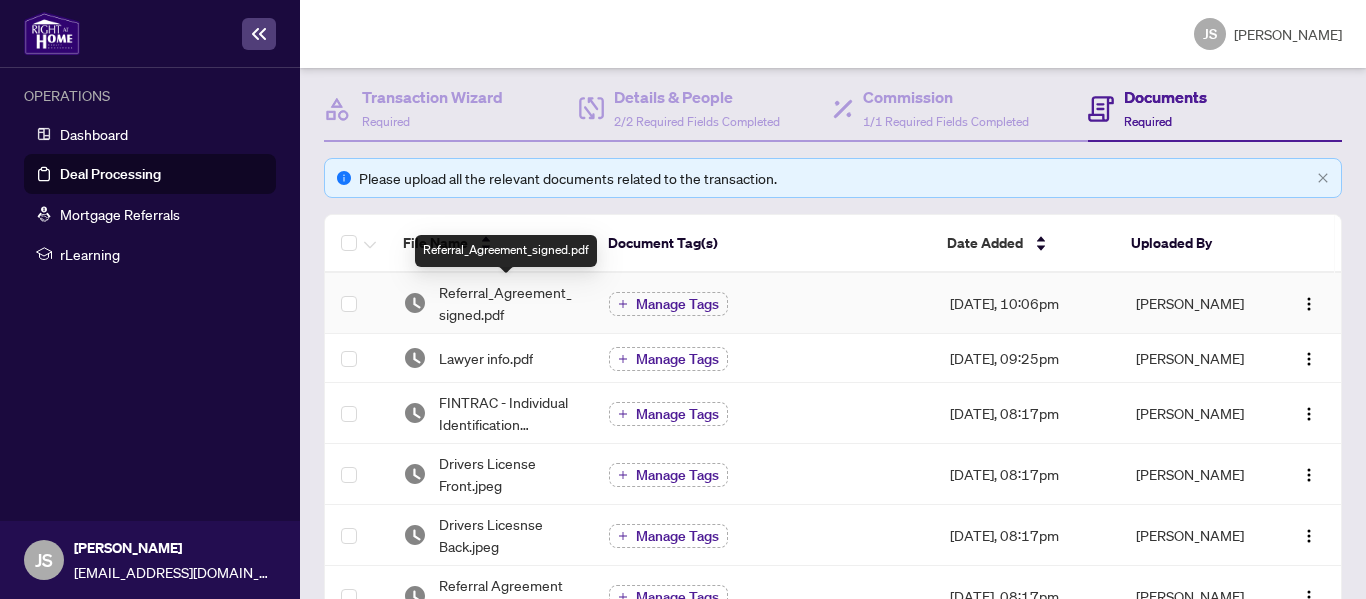 click on "Referral_Agreement_signed.pdf" at bounding box center [508, 303] 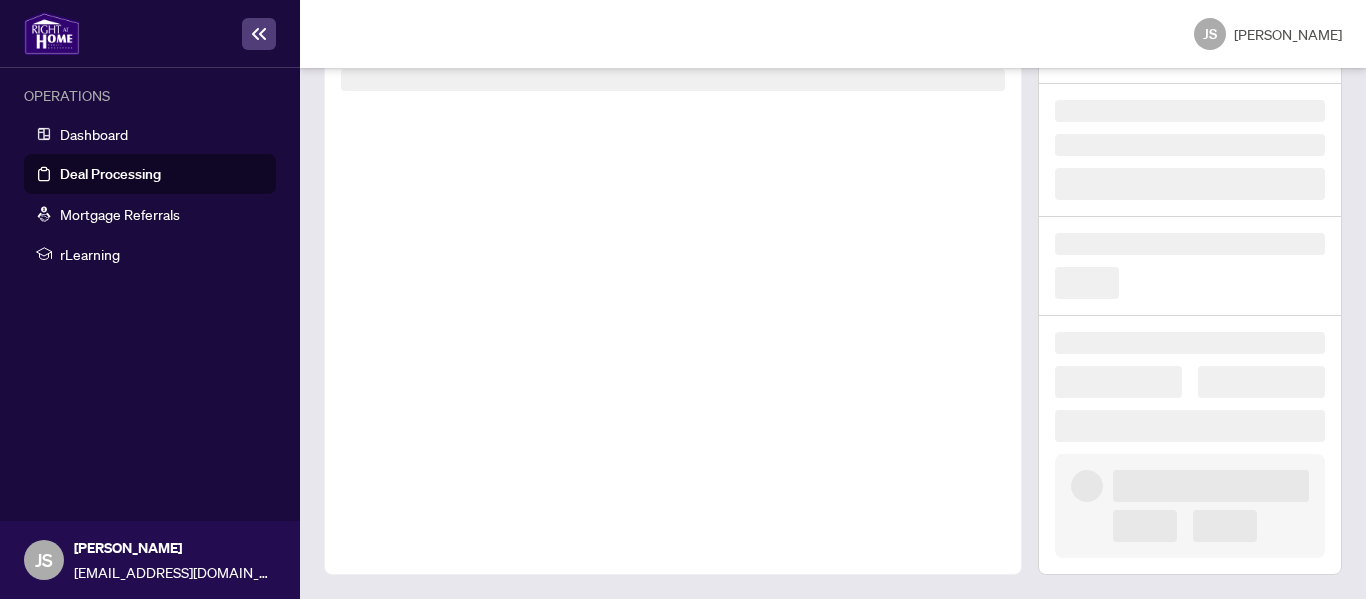 click at bounding box center (673, 296) 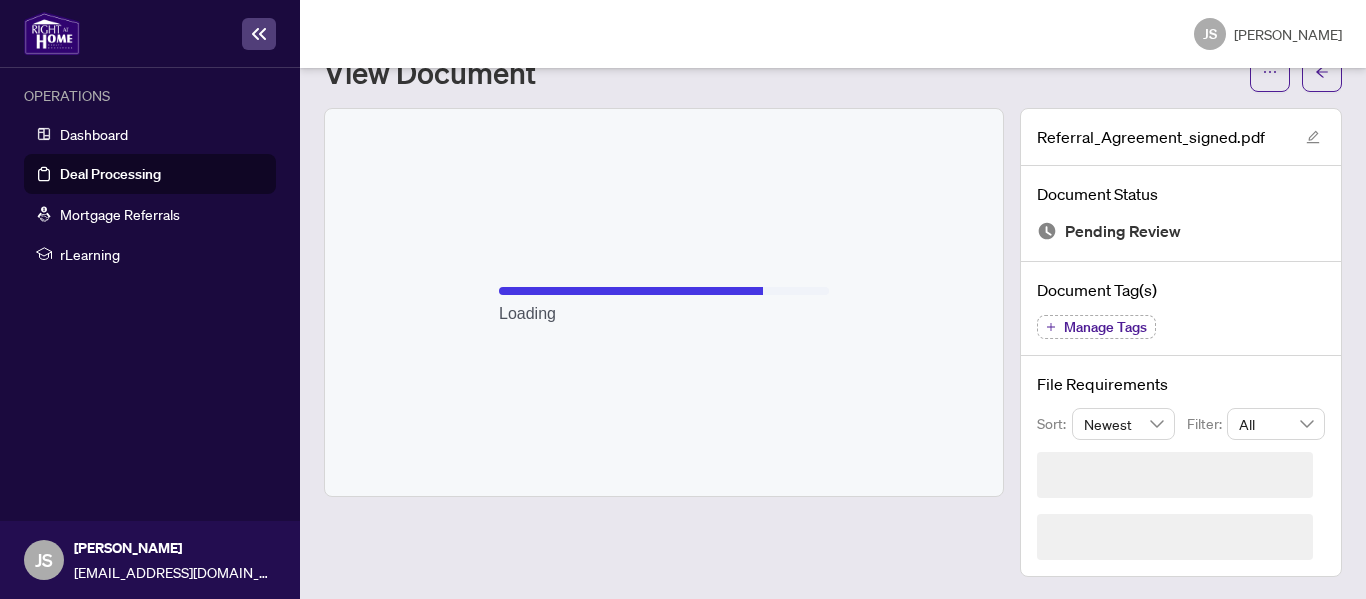 scroll, scrollTop: 17, scrollLeft: 0, axis: vertical 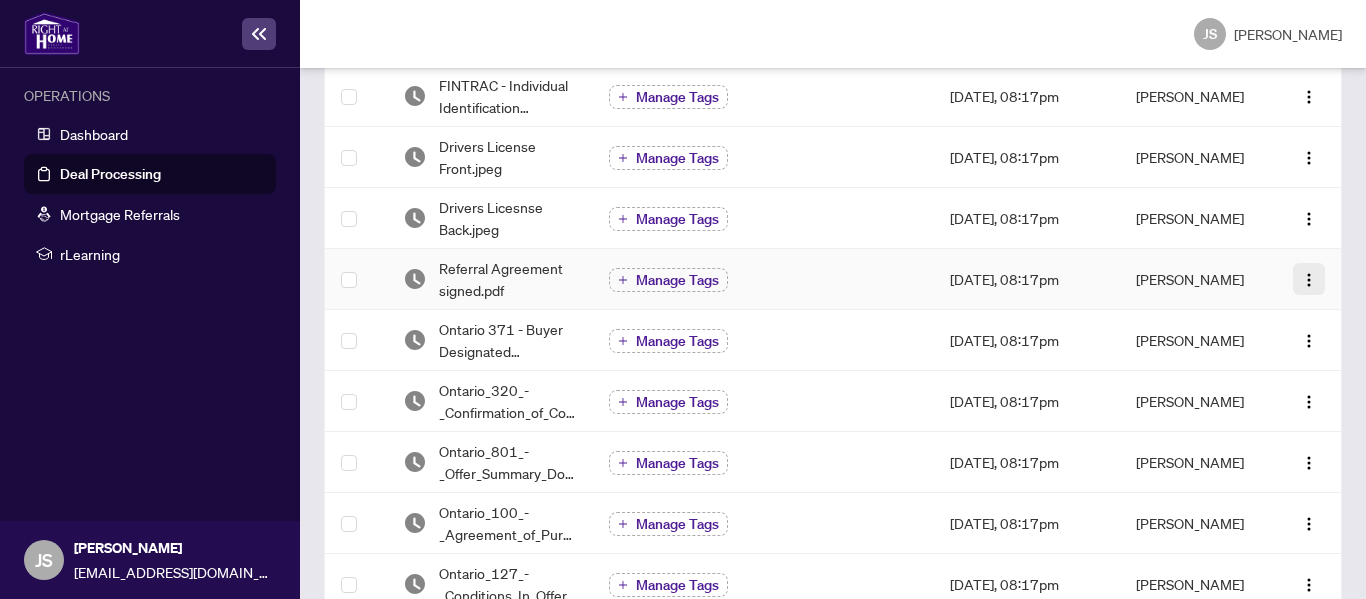 click at bounding box center [1309, 279] 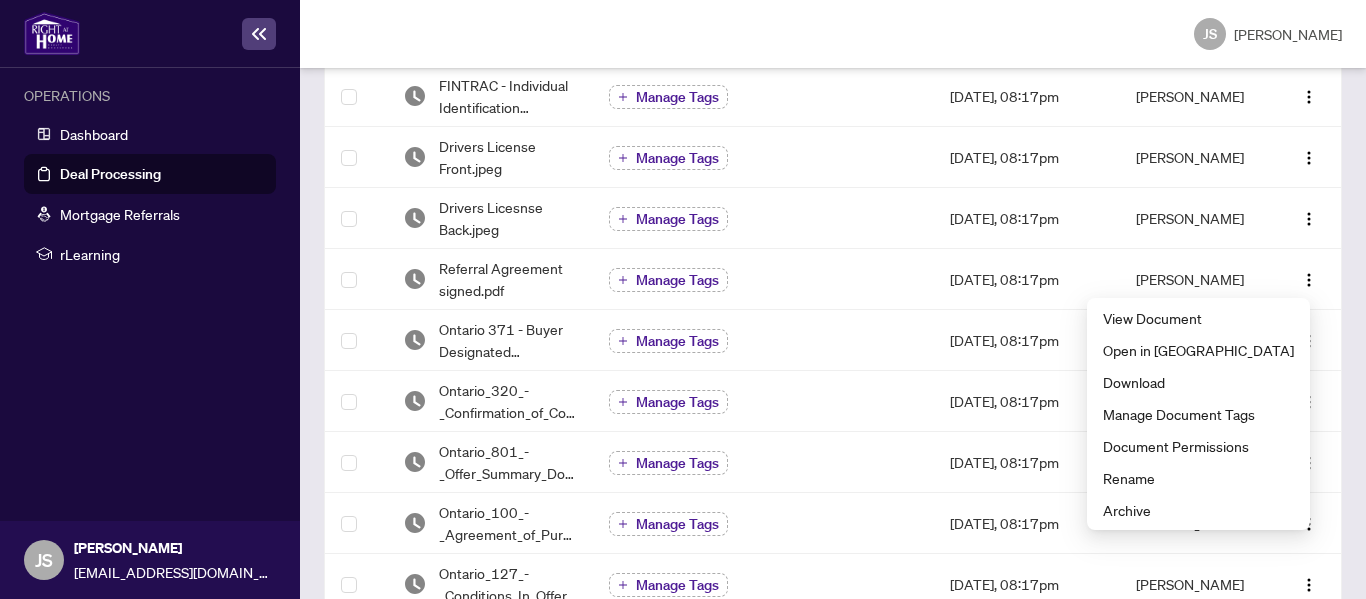 click on "JS [PERSON_NAME]" at bounding box center [833, 34] 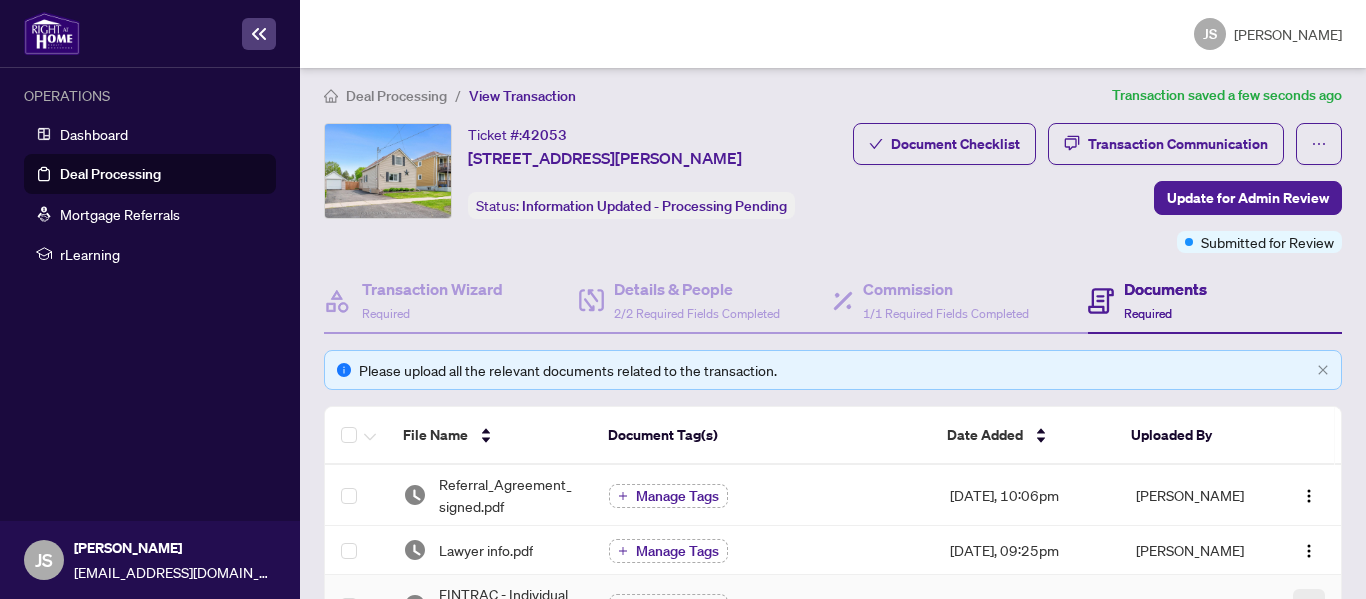 scroll, scrollTop: 0, scrollLeft: 0, axis: both 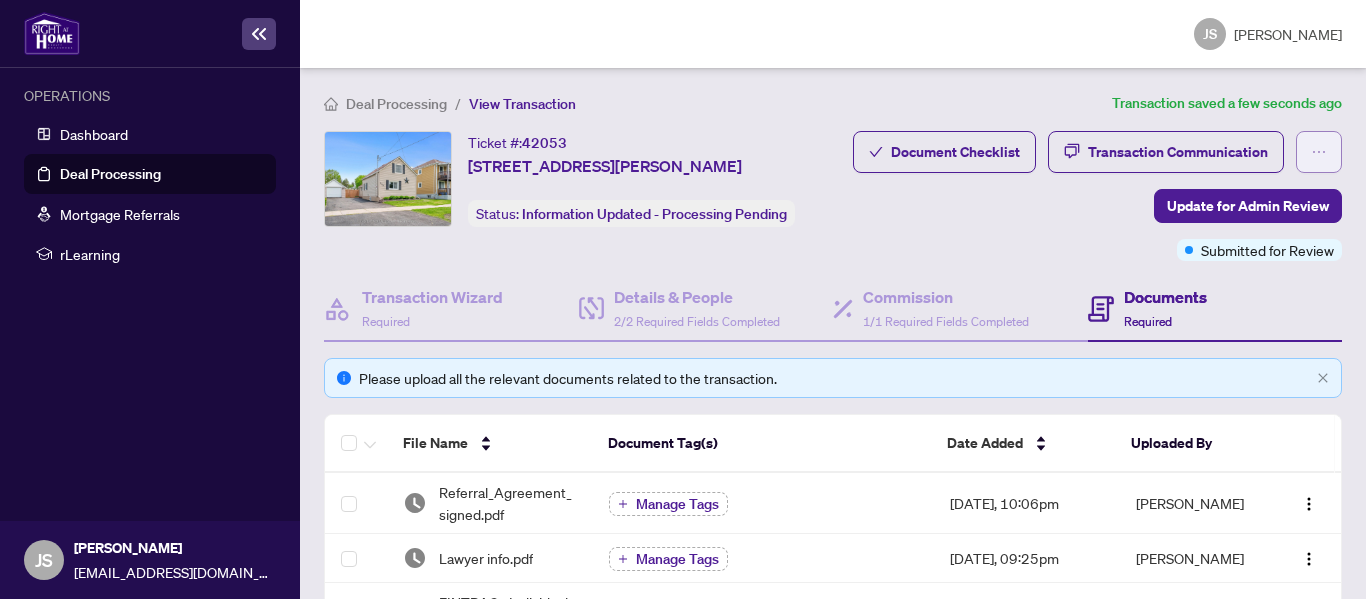 click 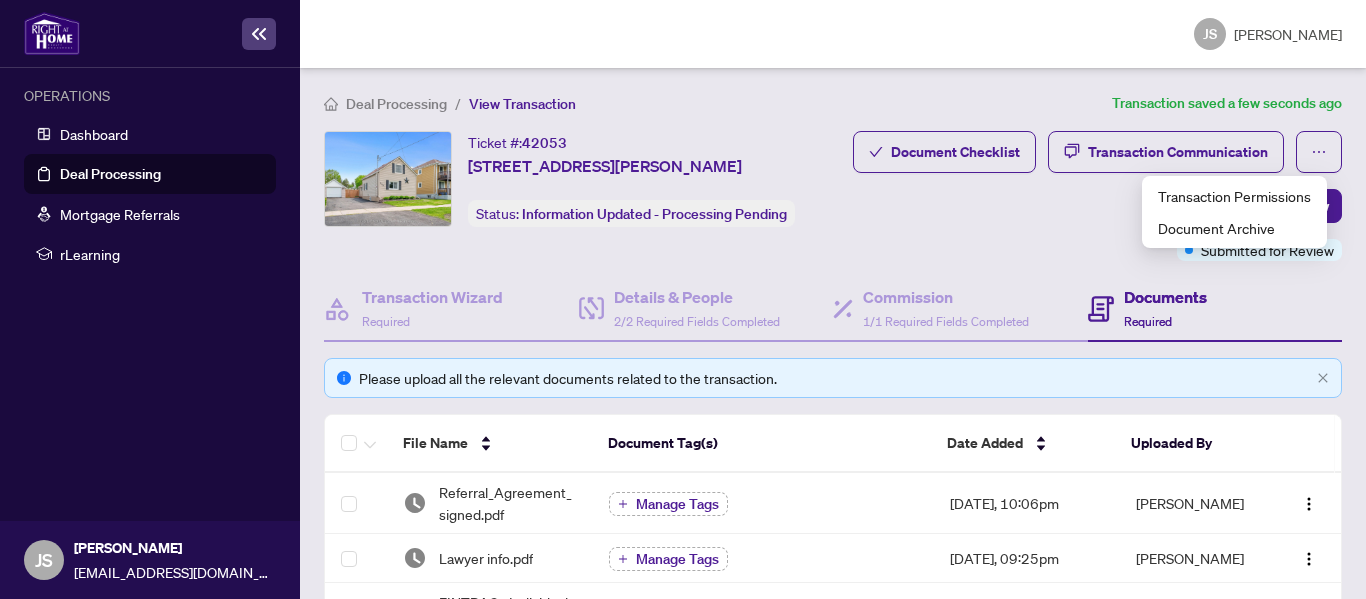 click on "Document Checklist Transaction Communication Update for Admin Review Submitted for Review" at bounding box center (1085, 196) 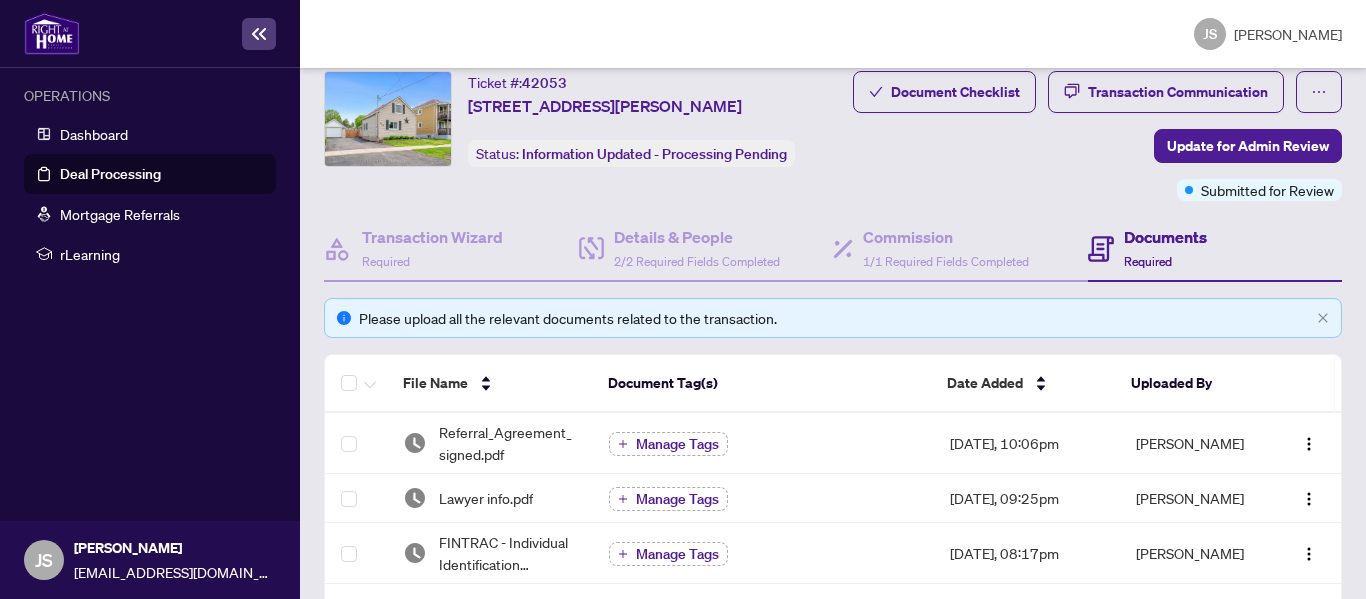 scroll, scrollTop: 0, scrollLeft: 0, axis: both 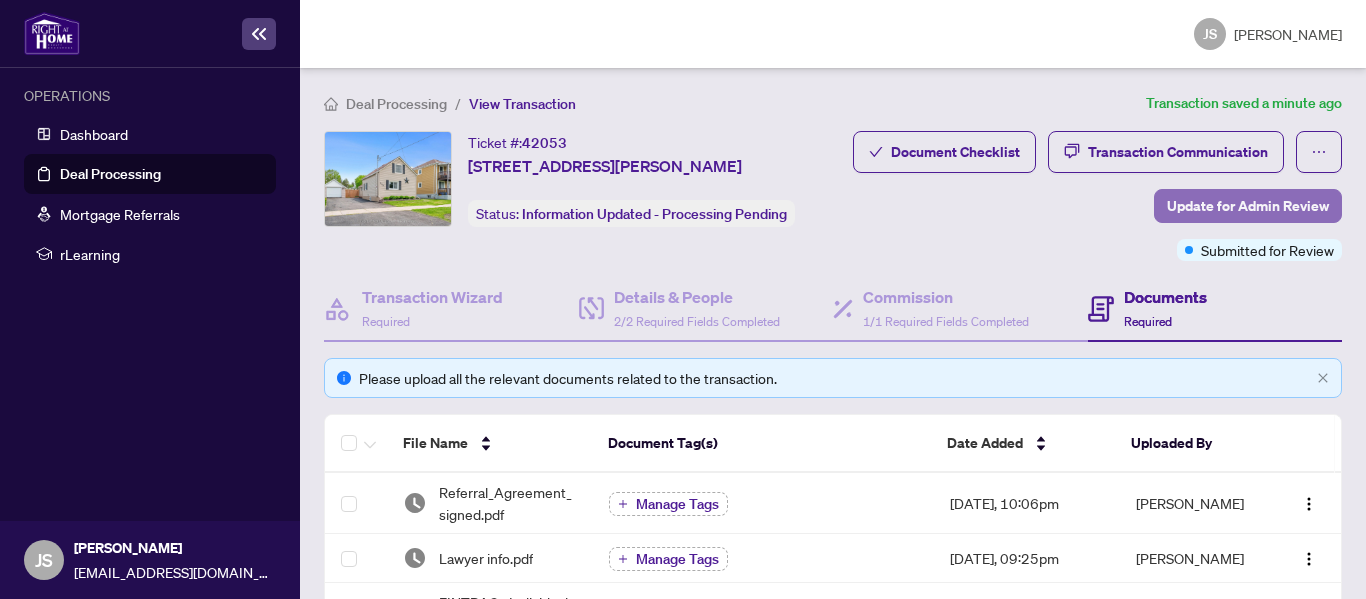 click on "Update for Admin Review" at bounding box center (1248, 206) 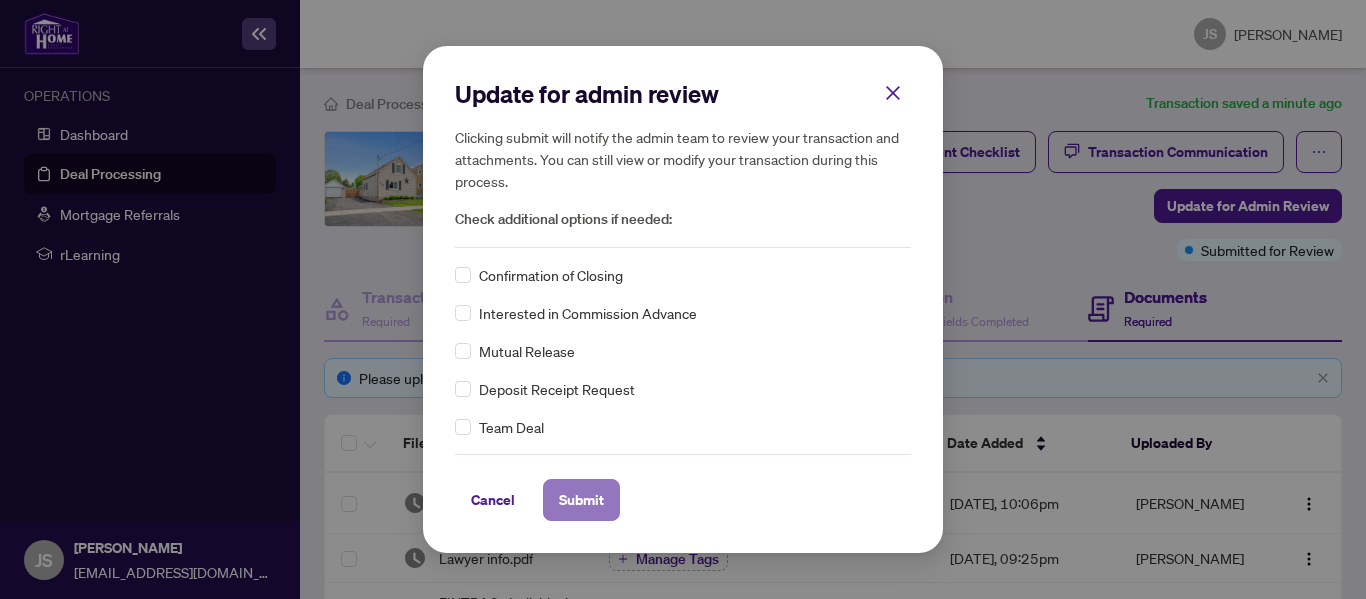 click on "Submit" at bounding box center [581, 500] 